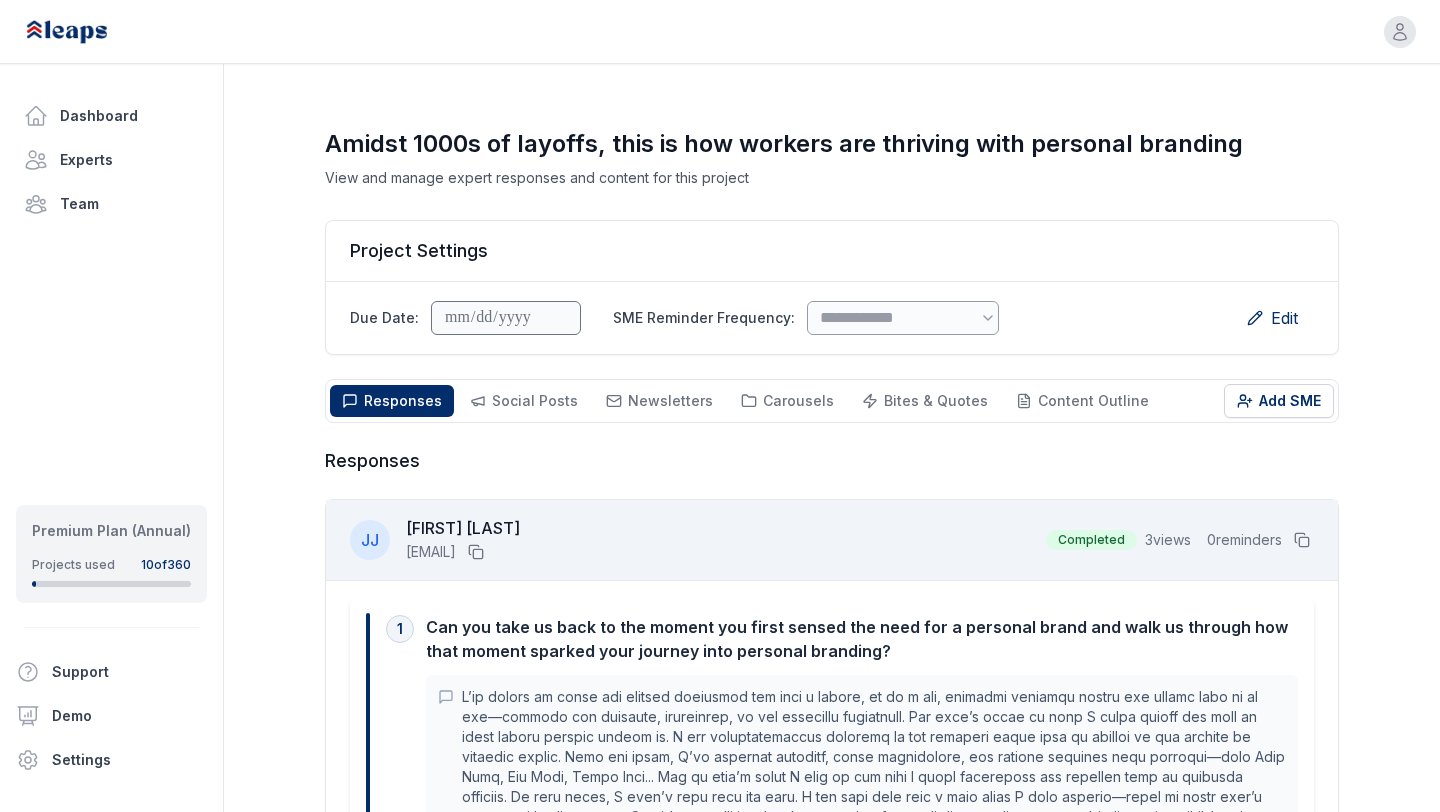 scroll, scrollTop: 0, scrollLeft: 0, axis: both 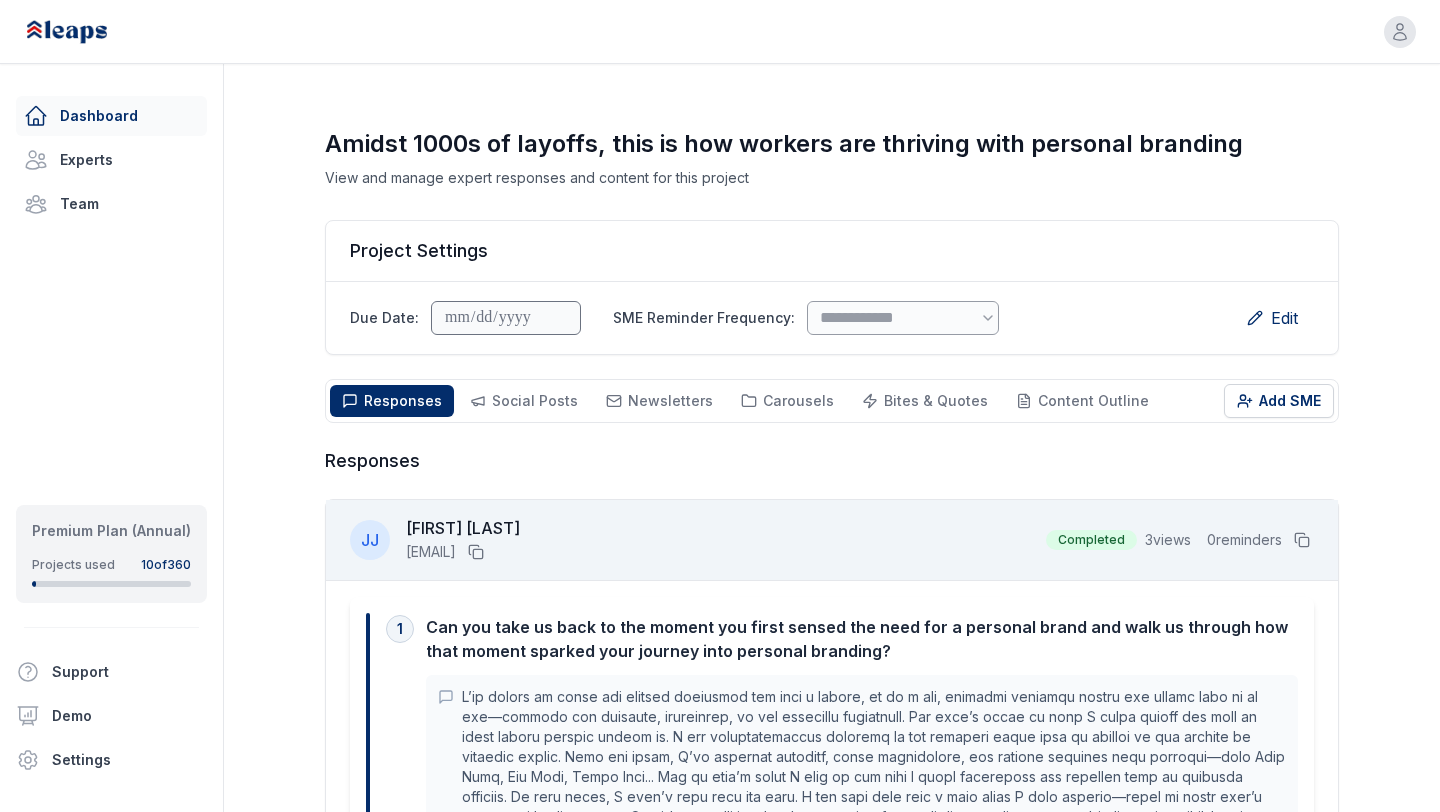 click on "Dashboard" at bounding box center [111, 116] 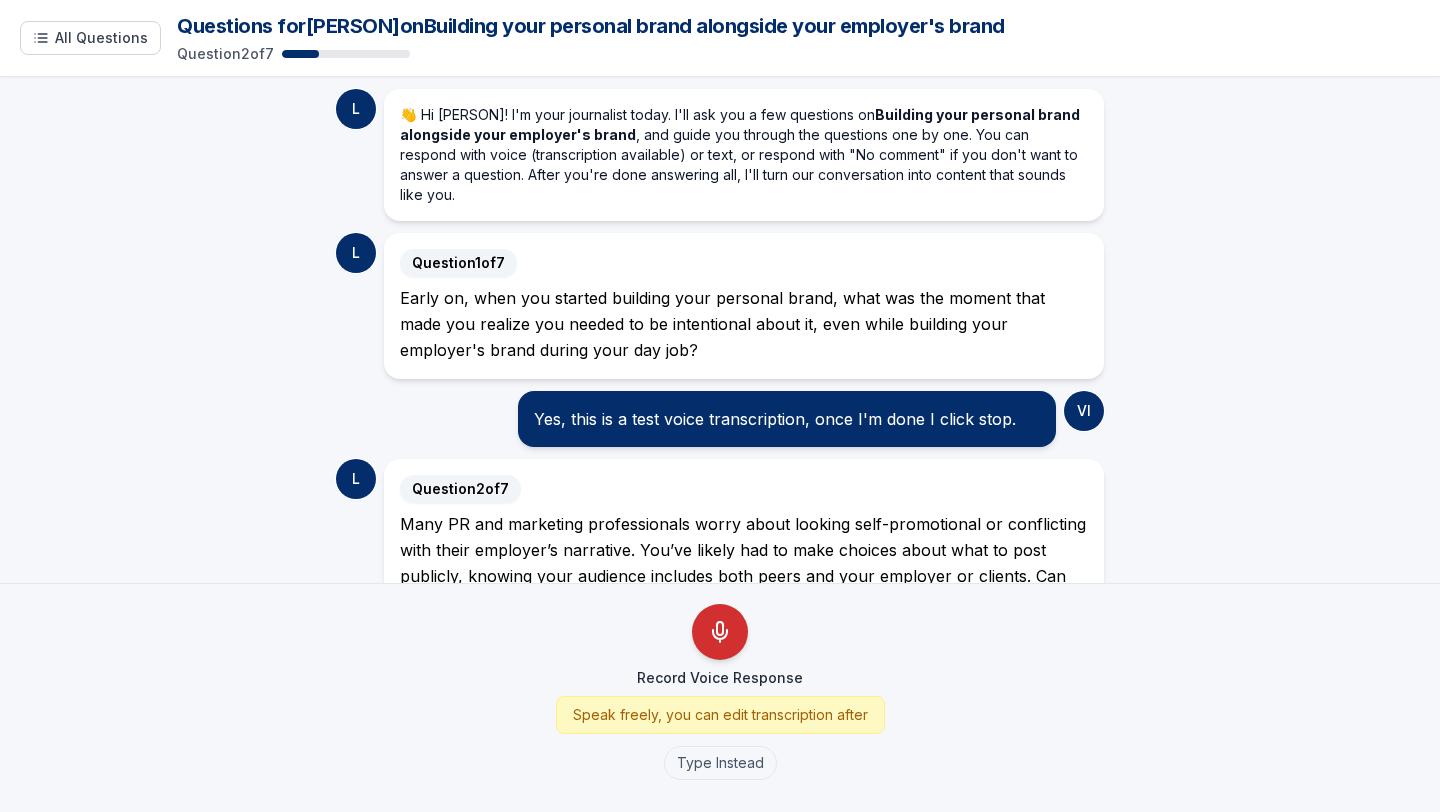 scroll, scrollTop: 0, scrollLeft: 0, axis: both 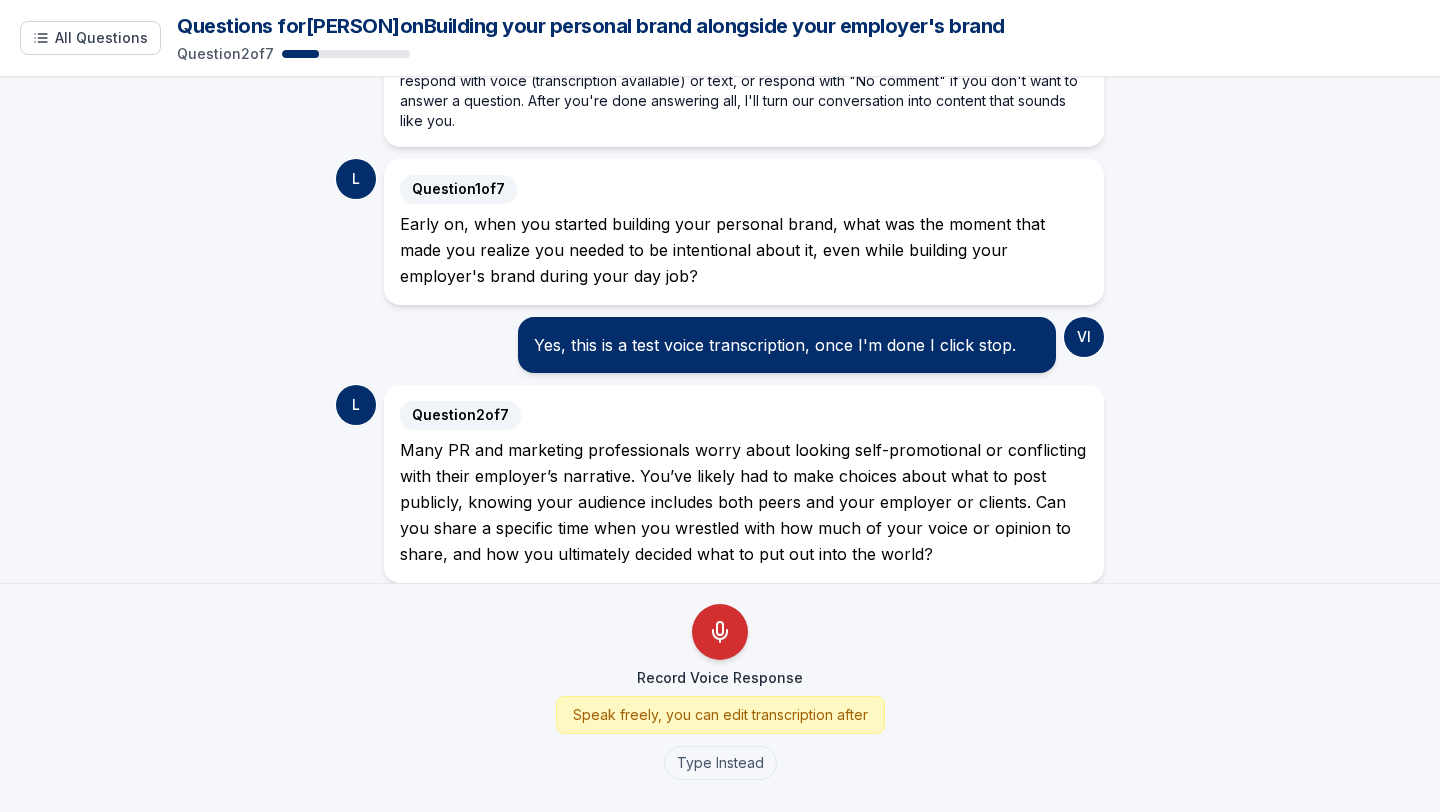 click at bounding box center [720, 632] 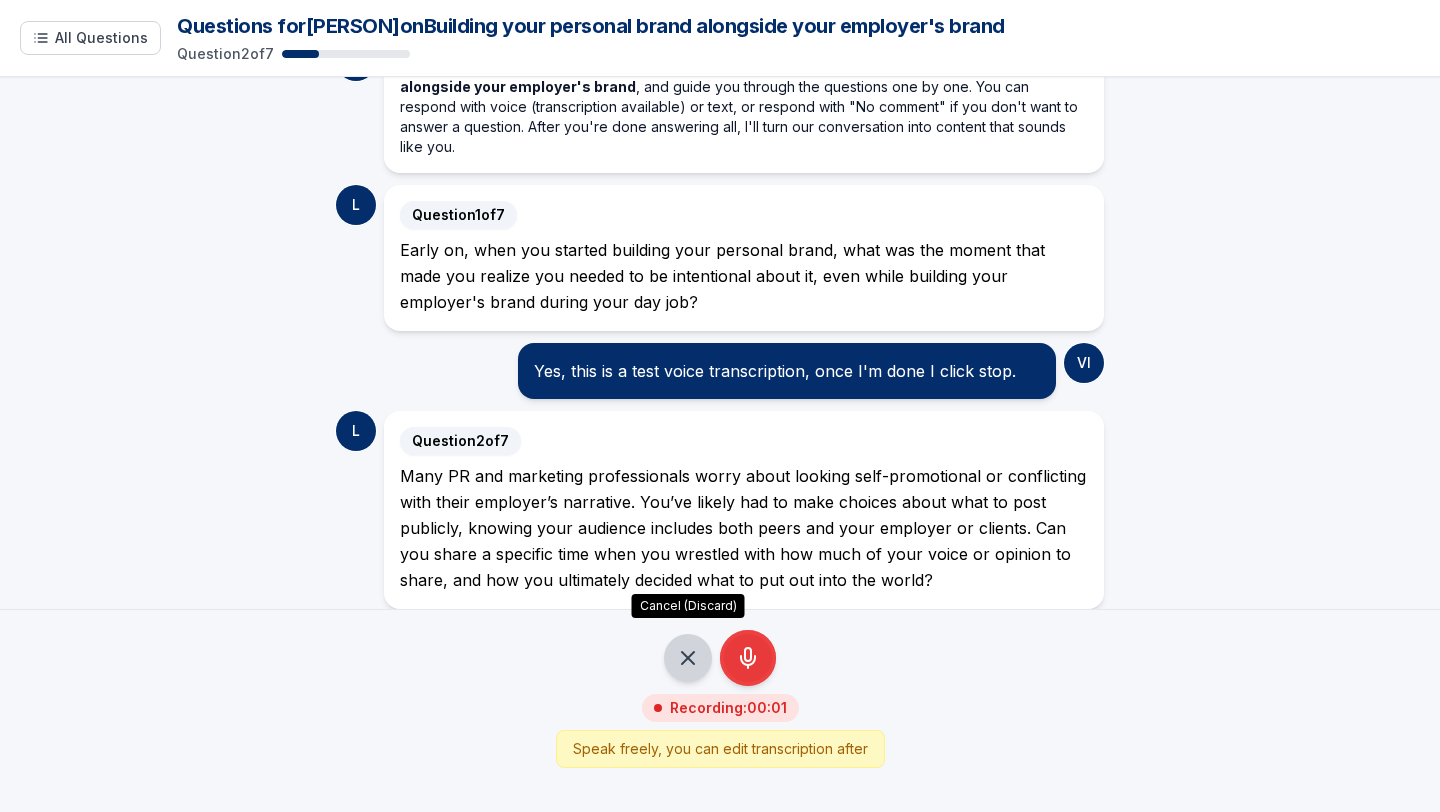 click on "Cancel (Discard)" at bounding box center (688, 658) 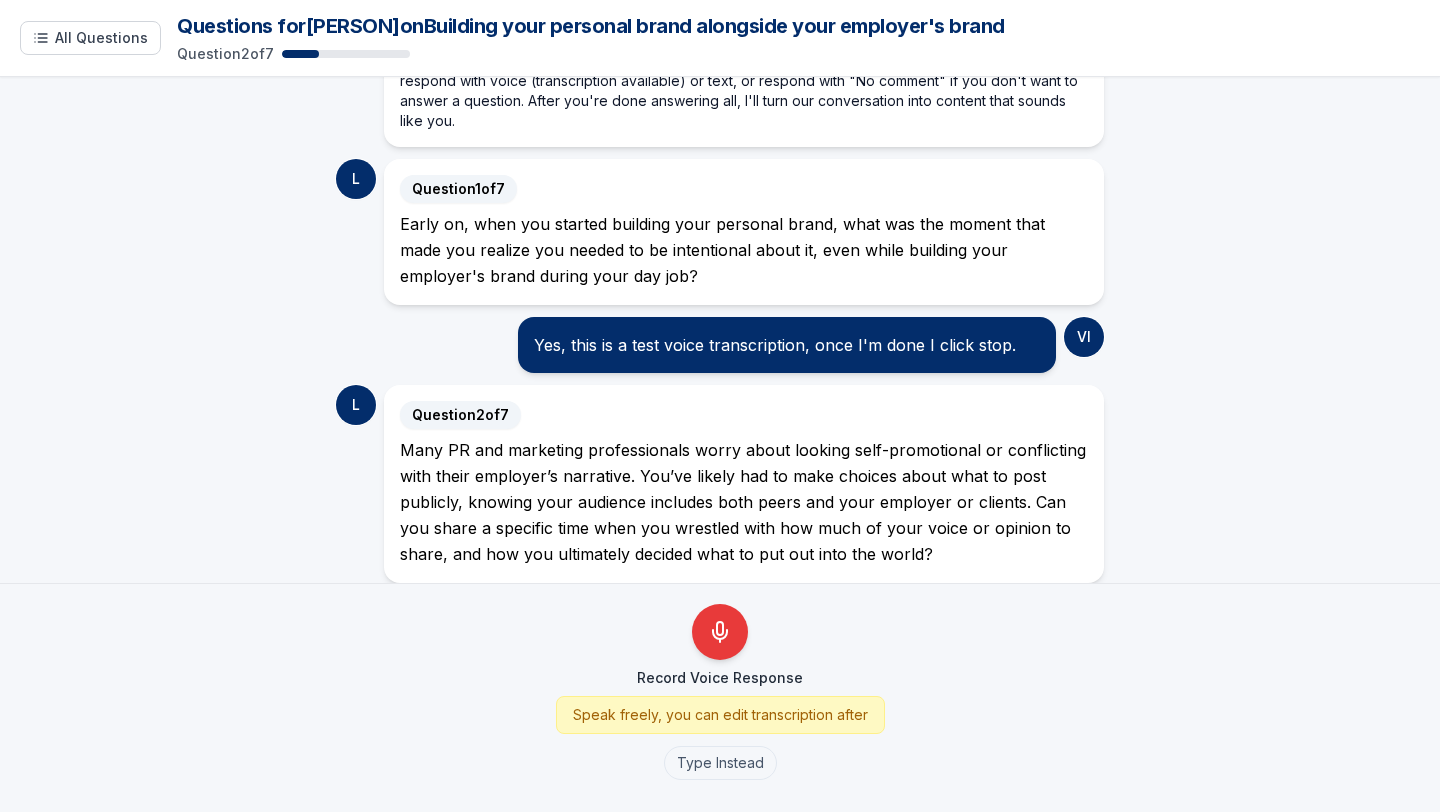 drag, startPoint x: 163, startPoint y: 5, endPoint x: 1144, endPoint y: 784, distance: 1252.678 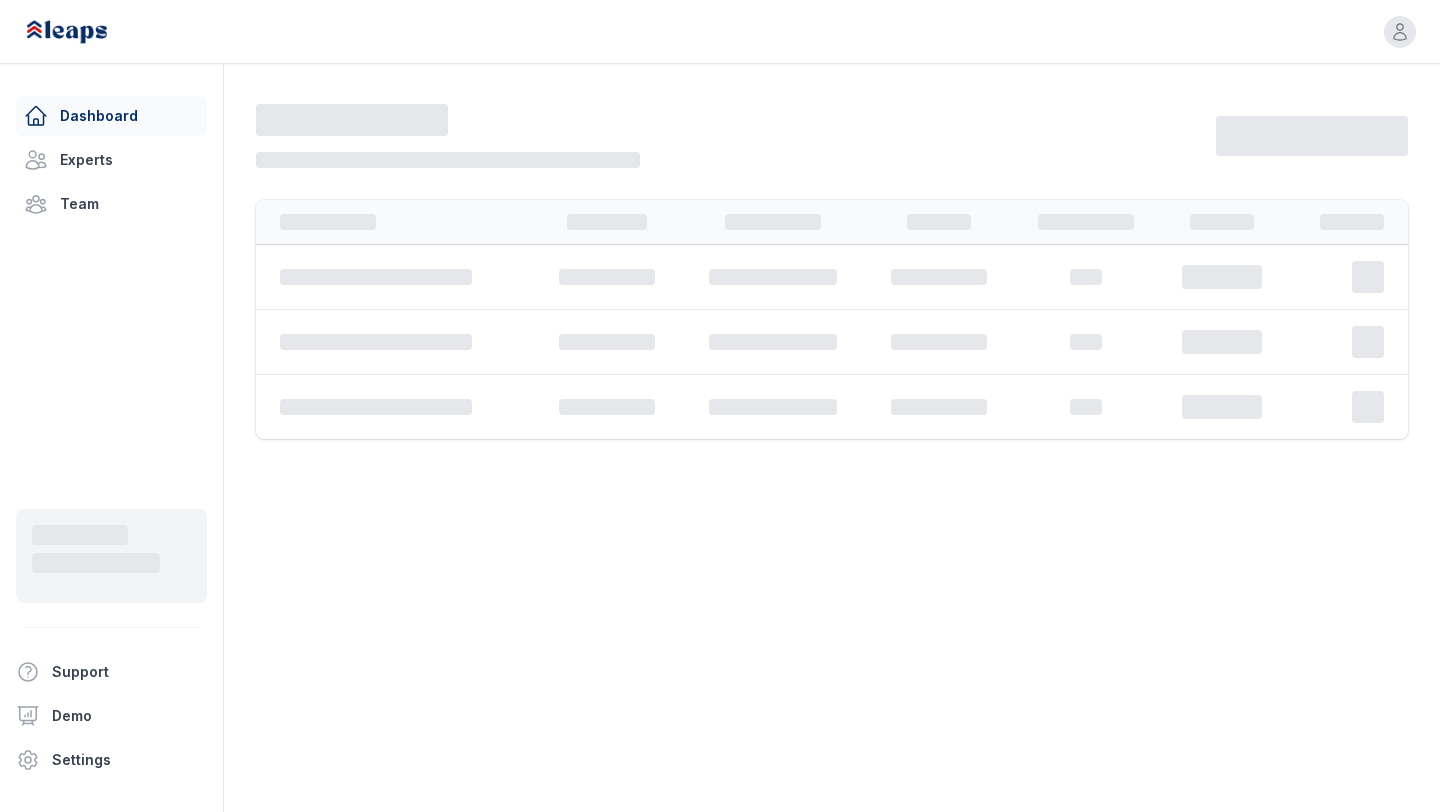 scroll, scrollTop: 0, scrollLeft: 0, axis: both 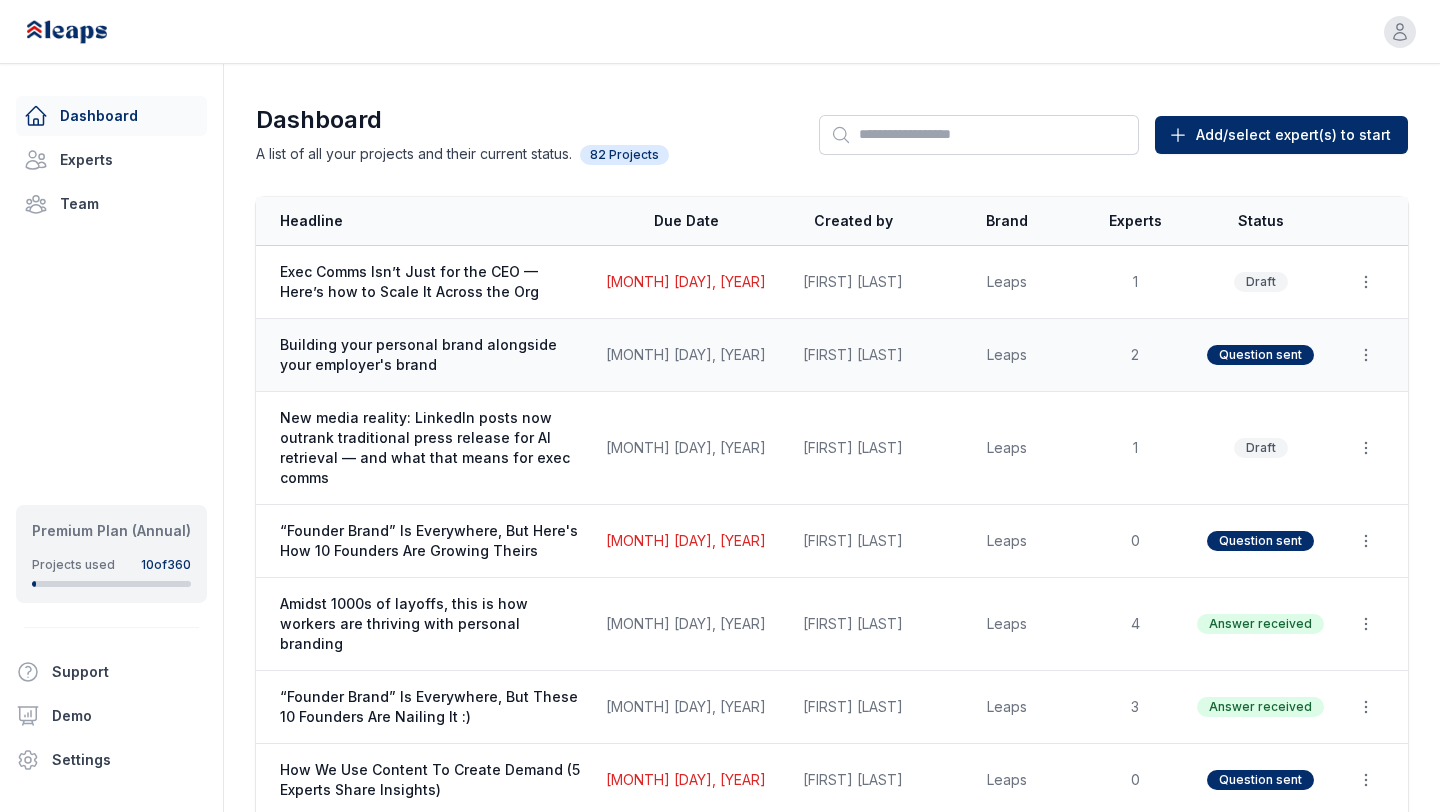 click on "Leaps" at bounding box center [1006, 355] 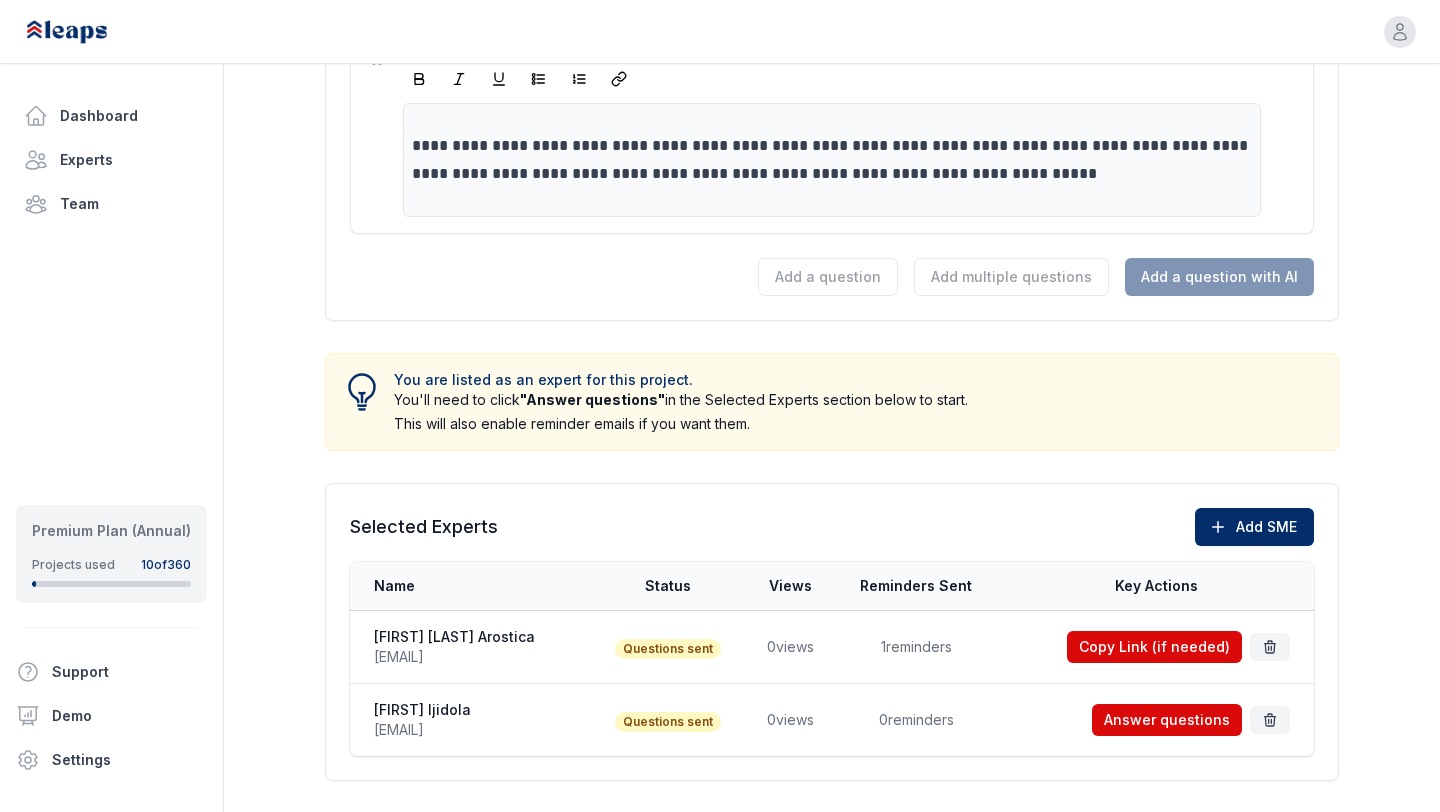scroll, scrollTop: 2286, scrollLeft: 0, axis: vertical 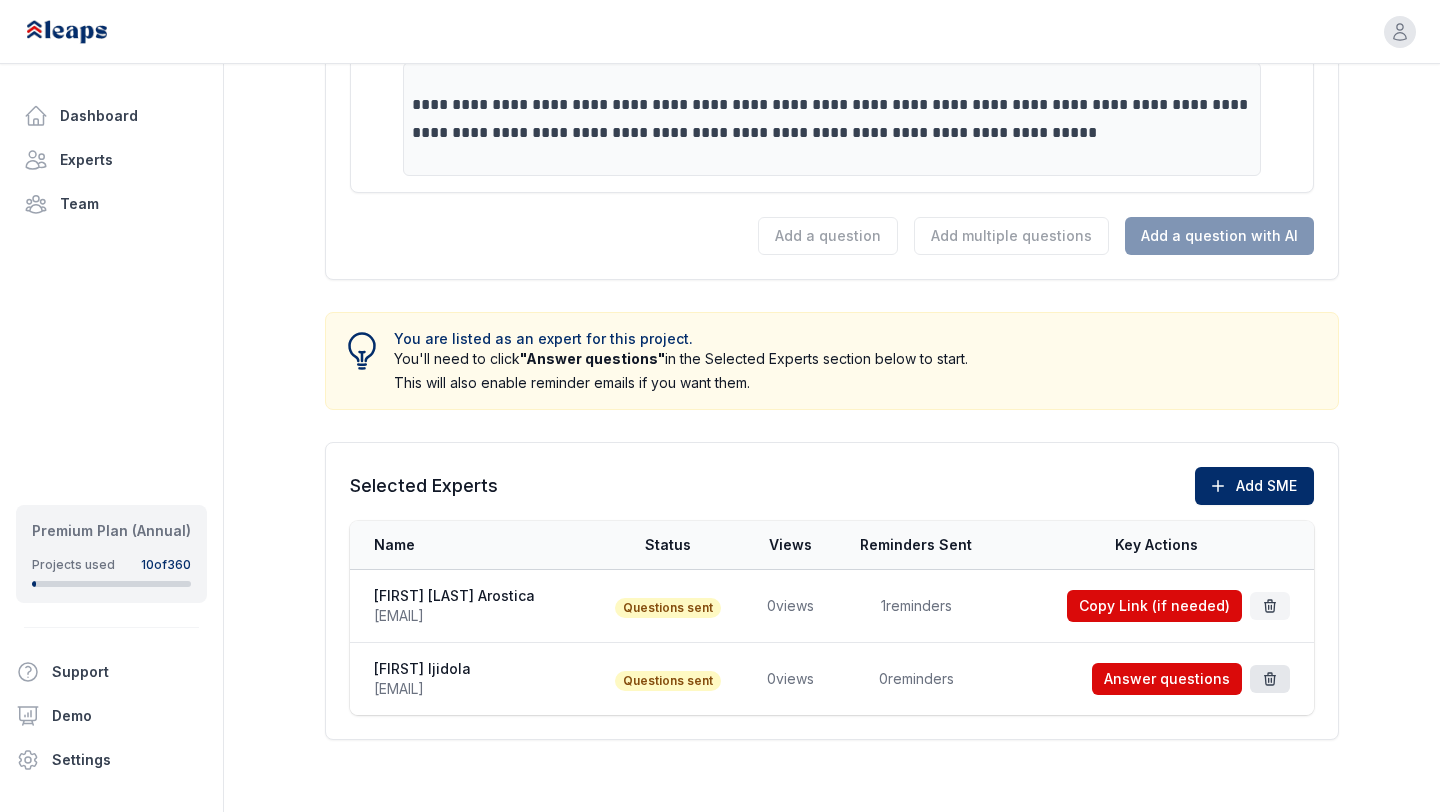 click at bounding box center (1270, 679) 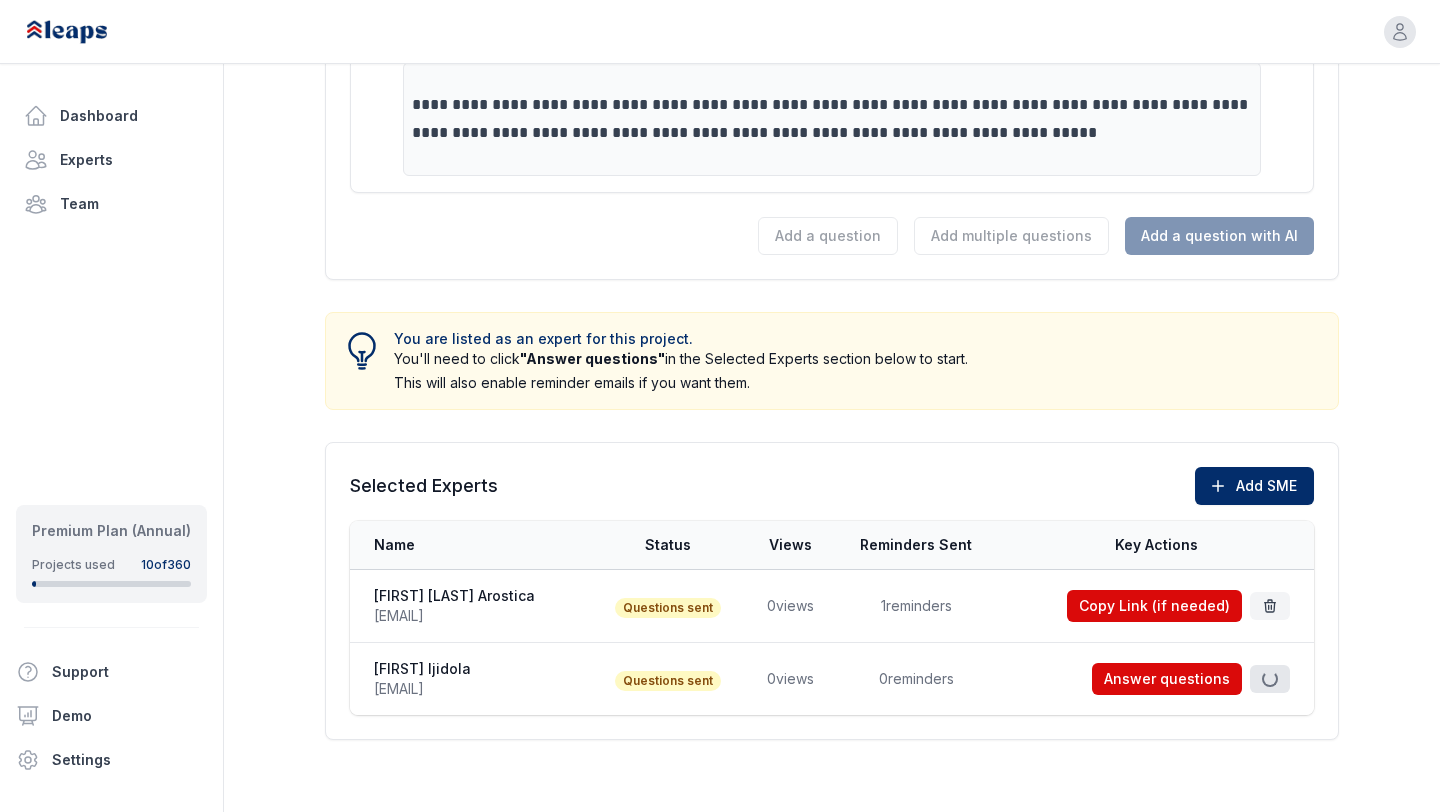 scroll, scrollTop: 1961, scrollLeft: 0, axis: vertical 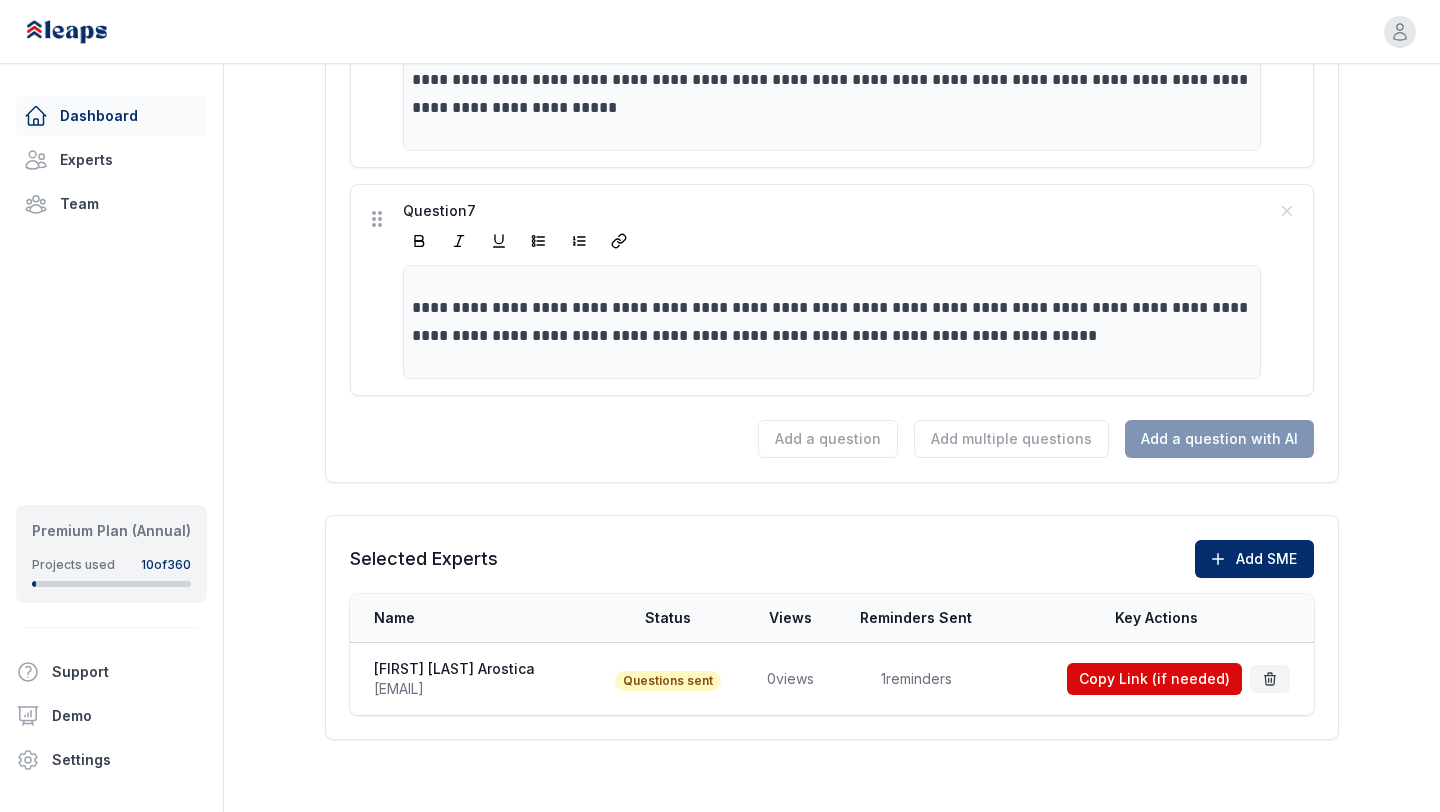 click on "Dashboard" at bounding box center (111, 116) 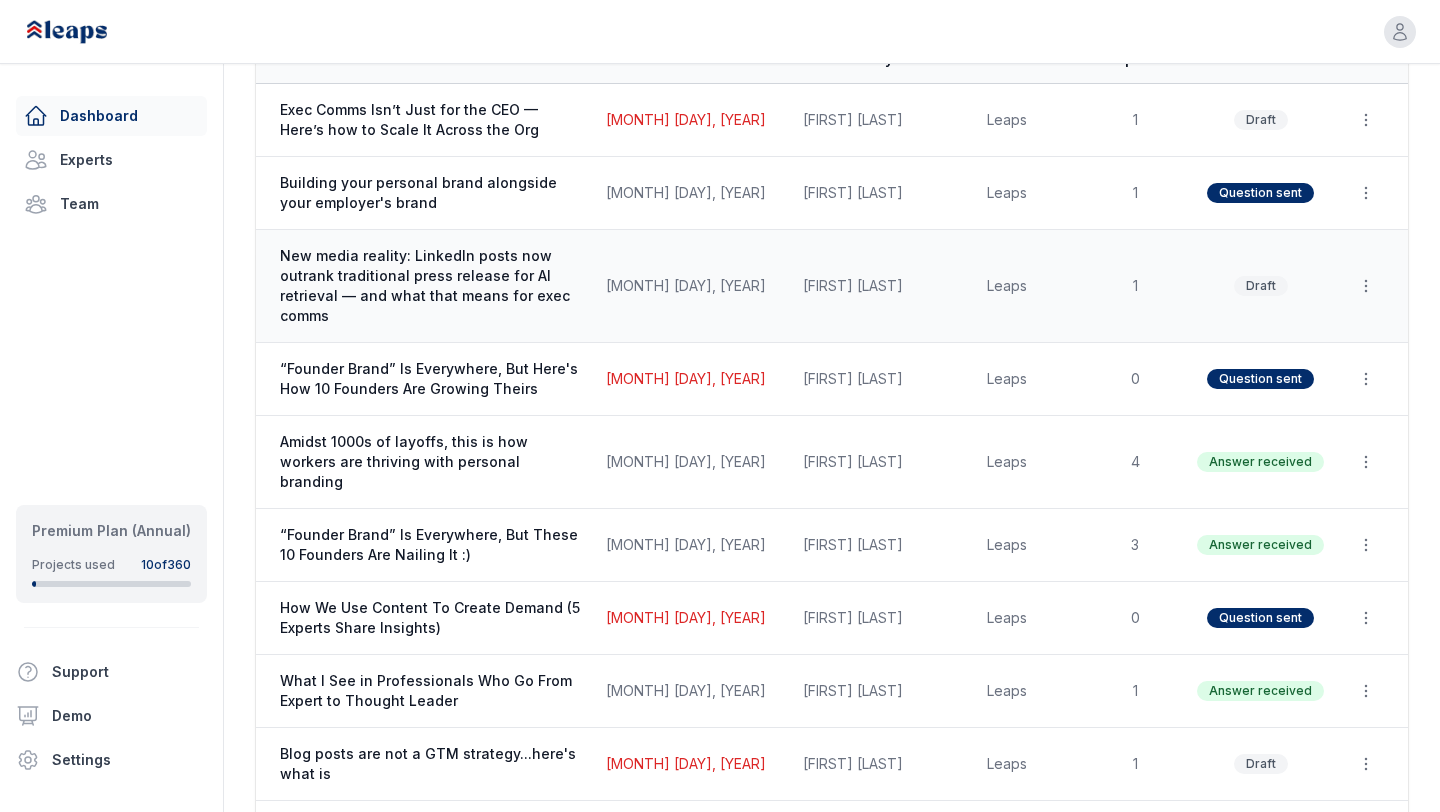 scroll, scrollTop: 0, scrollLeft: 0, axis: both 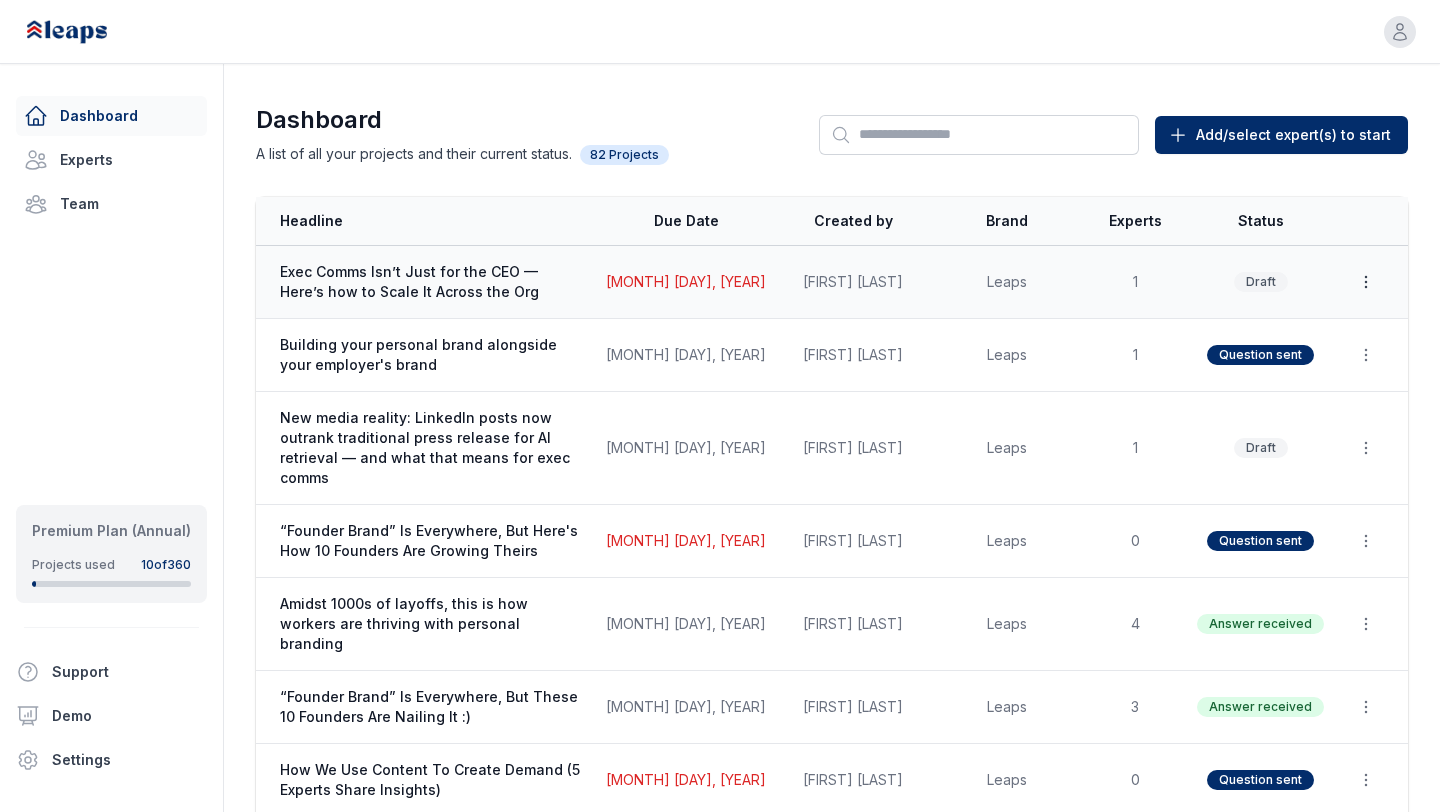 click 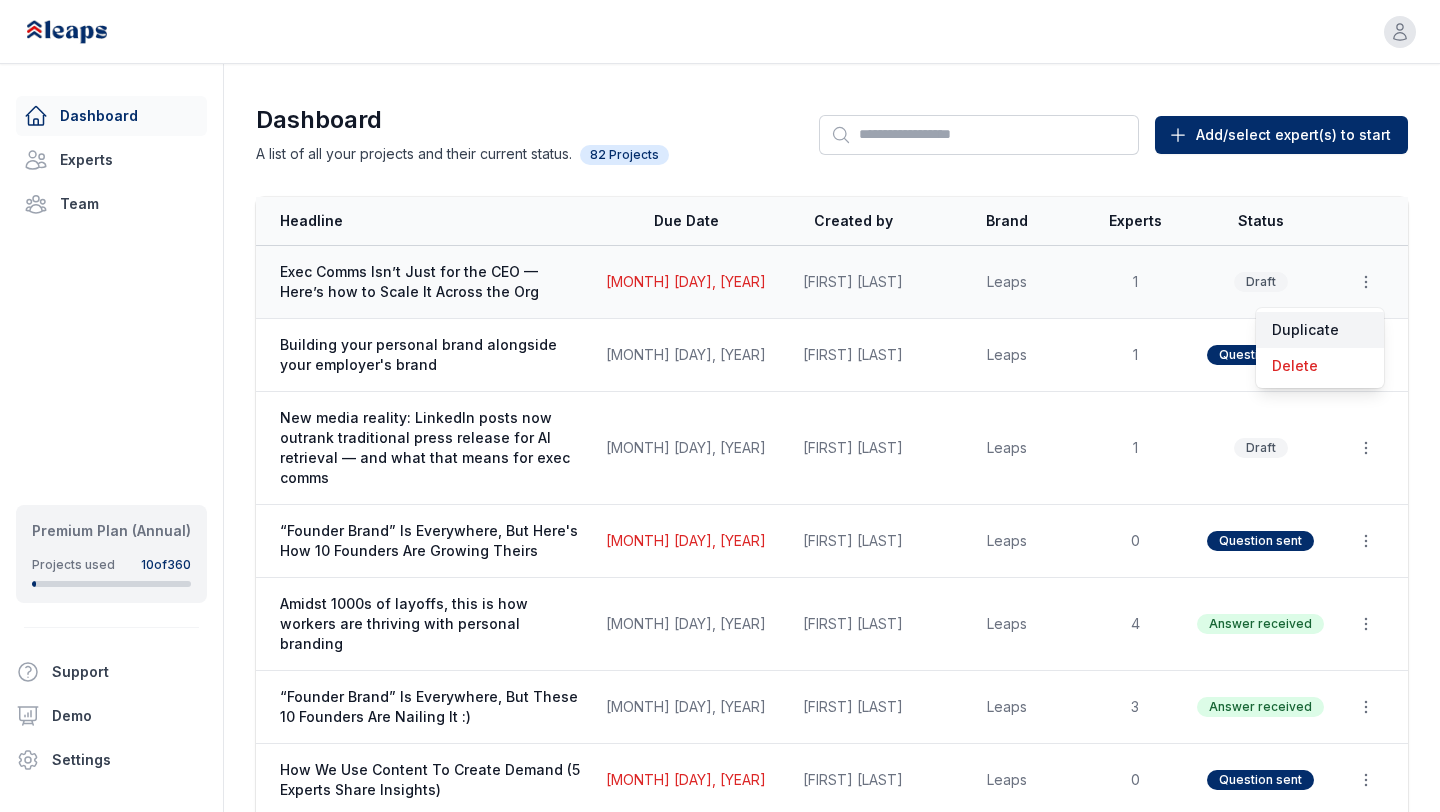 click on "Duplicate" at bounding box center (1320, 330) 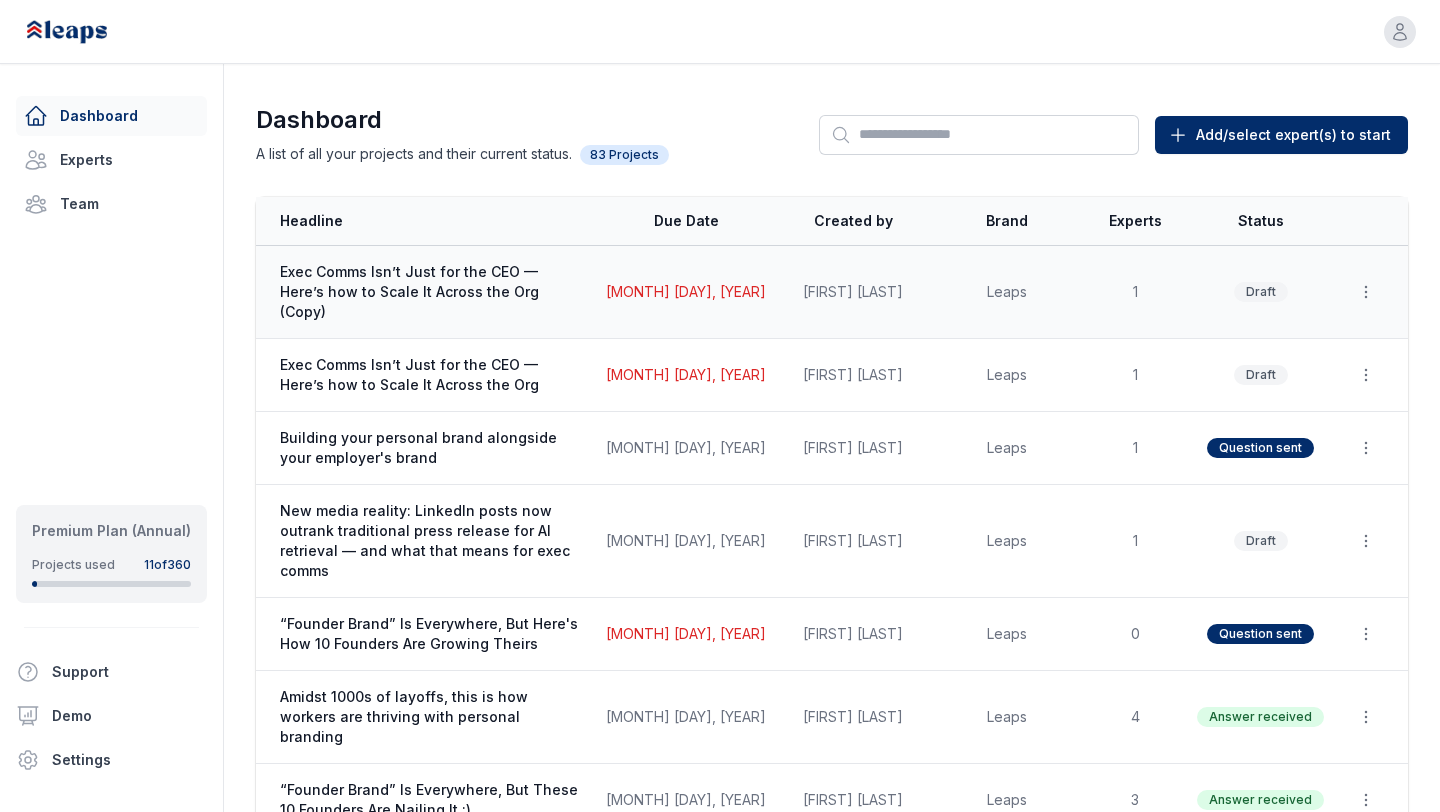 click on "1" at bounding box center (1135, 292) 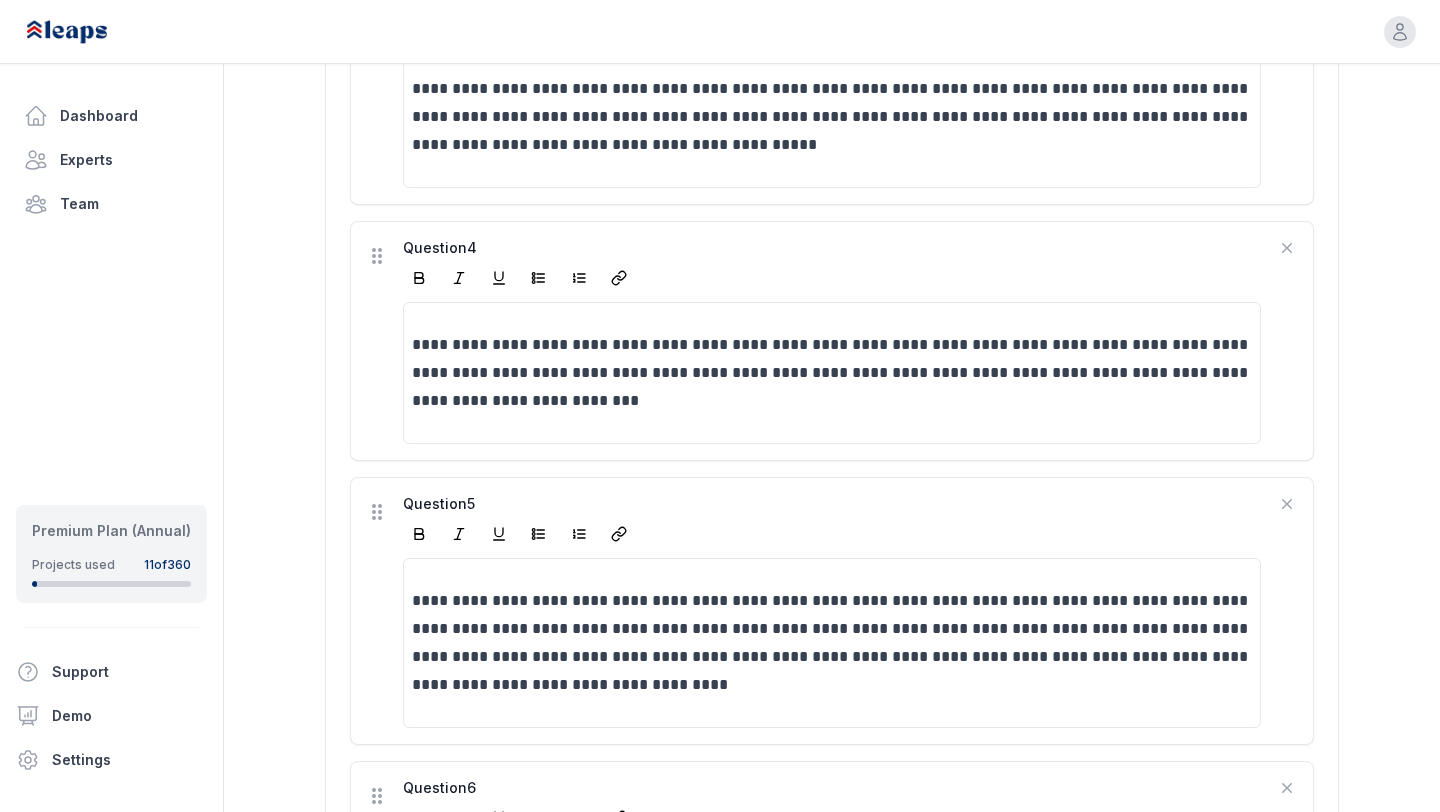 scroll, scrollTop: 1795, scrollLeft: 0, axis: vertical 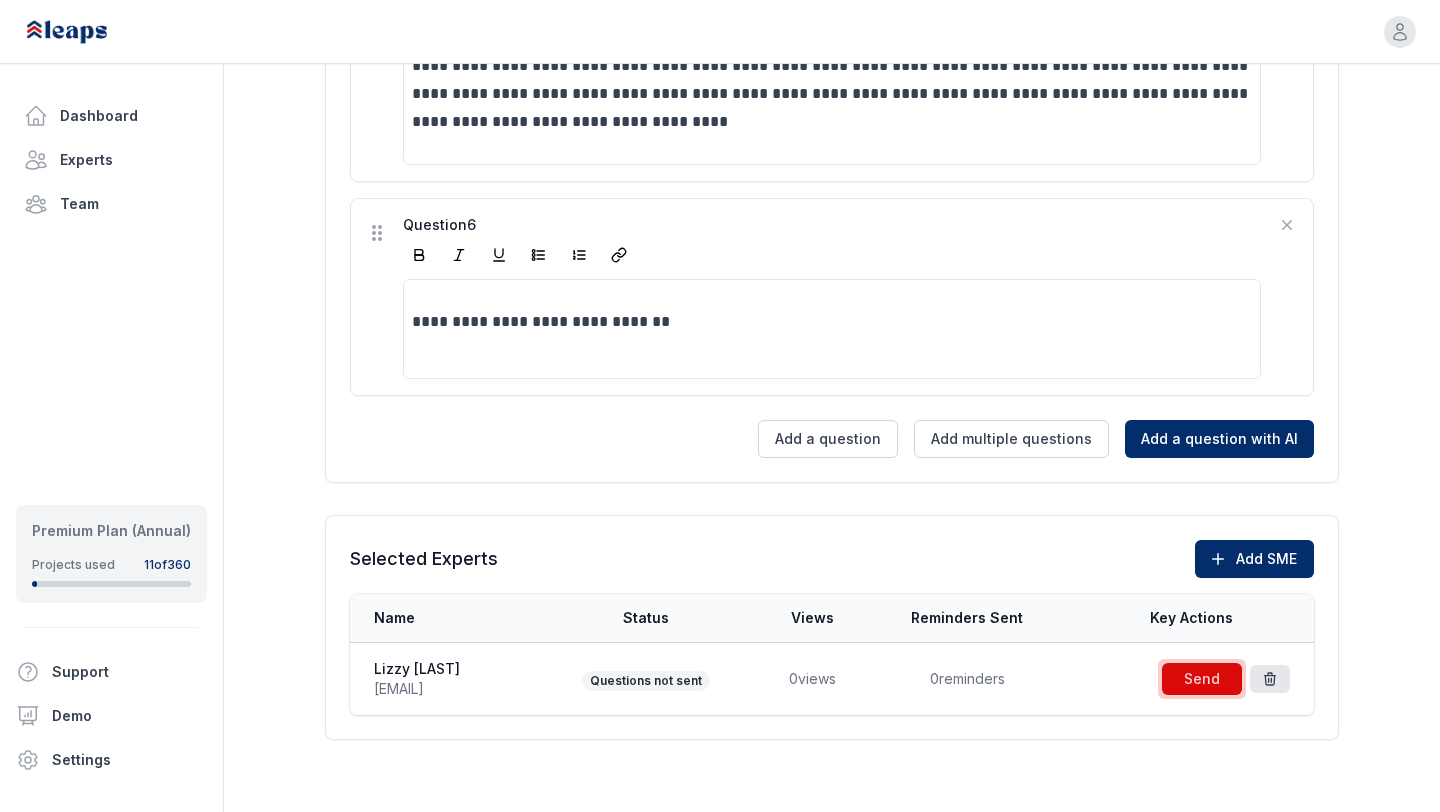 click at bounding box center (1270, 679) 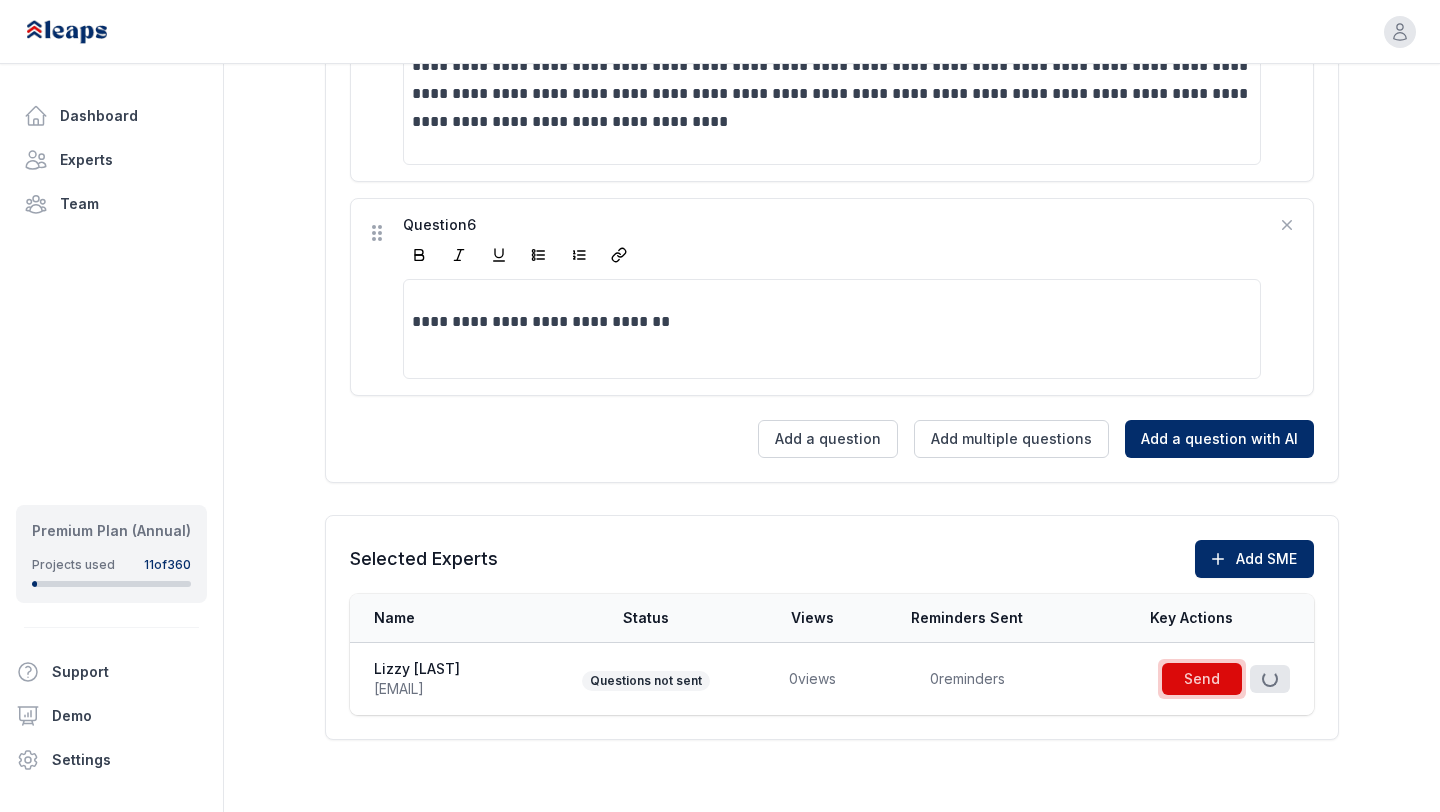 scroll, scrollTop: 1694, scrollLeft: 0, axis: vertical 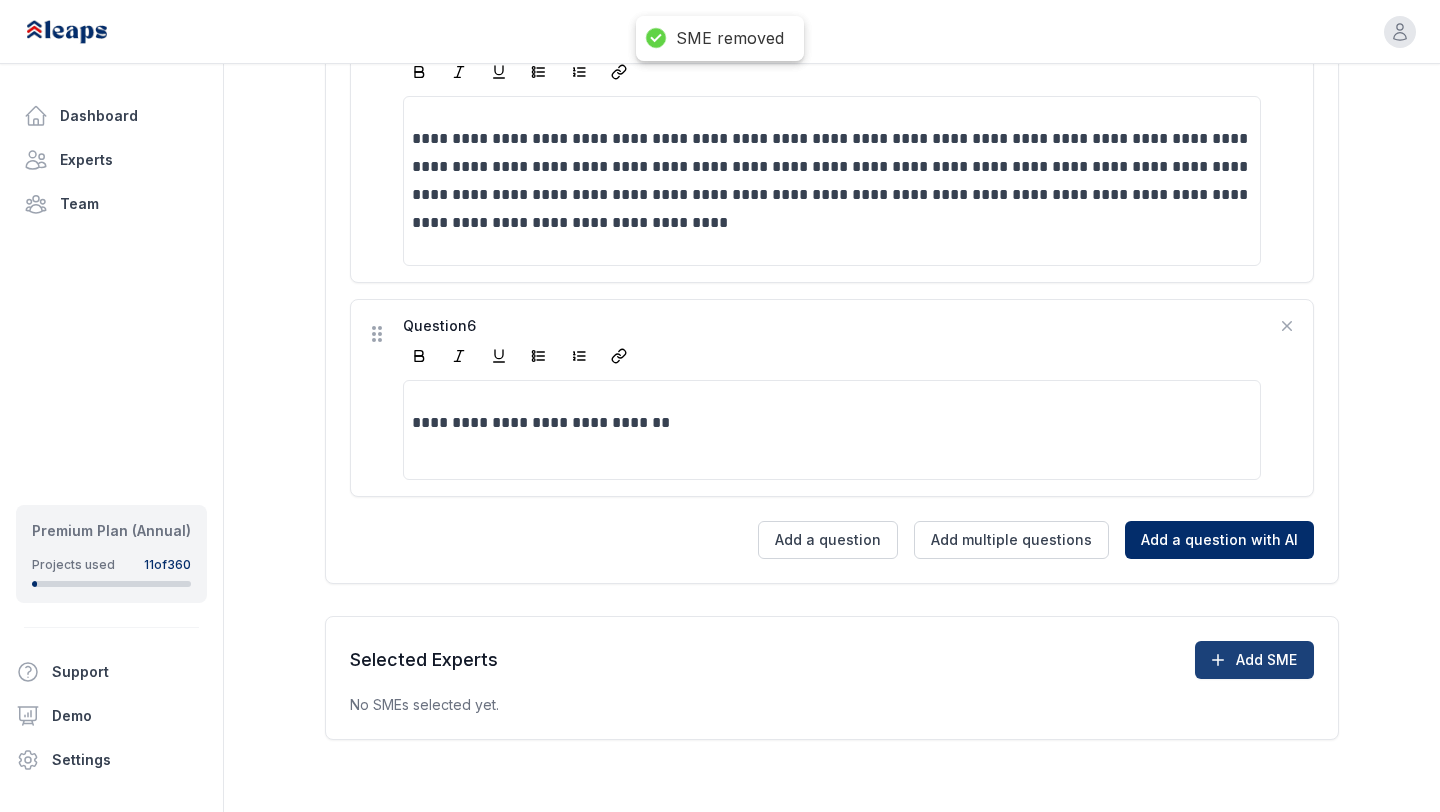 click on "Add SME" at bounding box center (1254, 660) 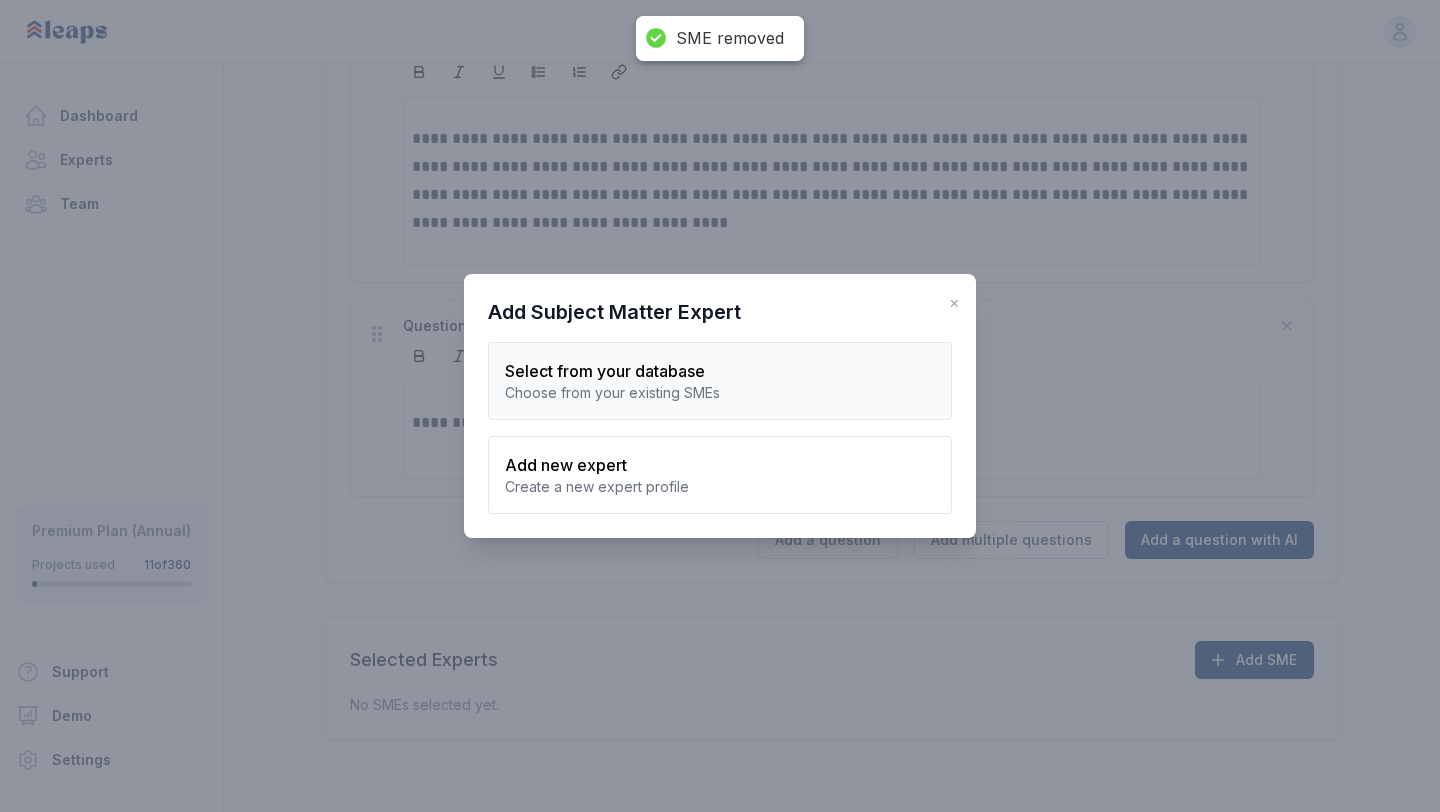 click on "Choose from your existing SMEs" at bounding box center (720, 393) 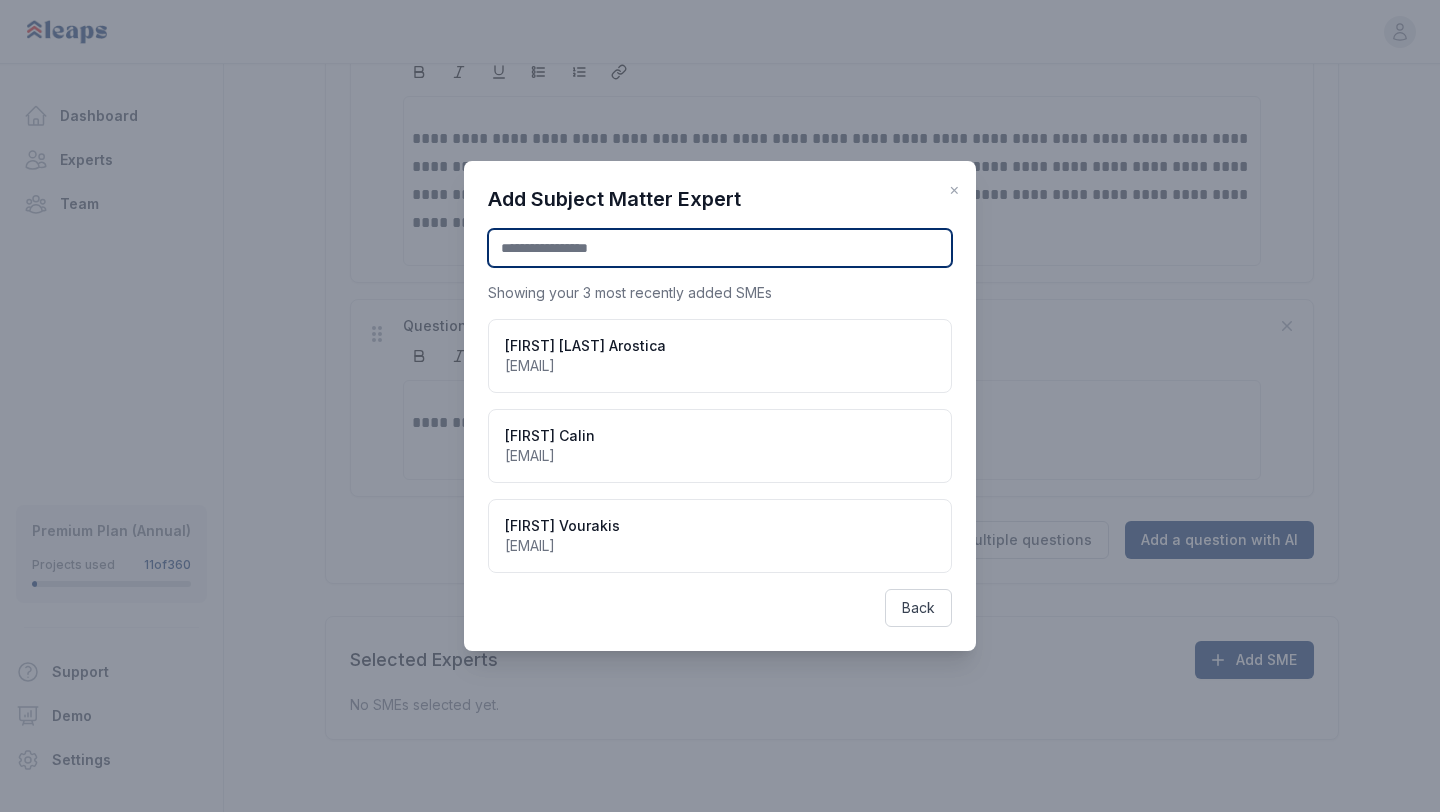 click at bounding box center (720, 248) 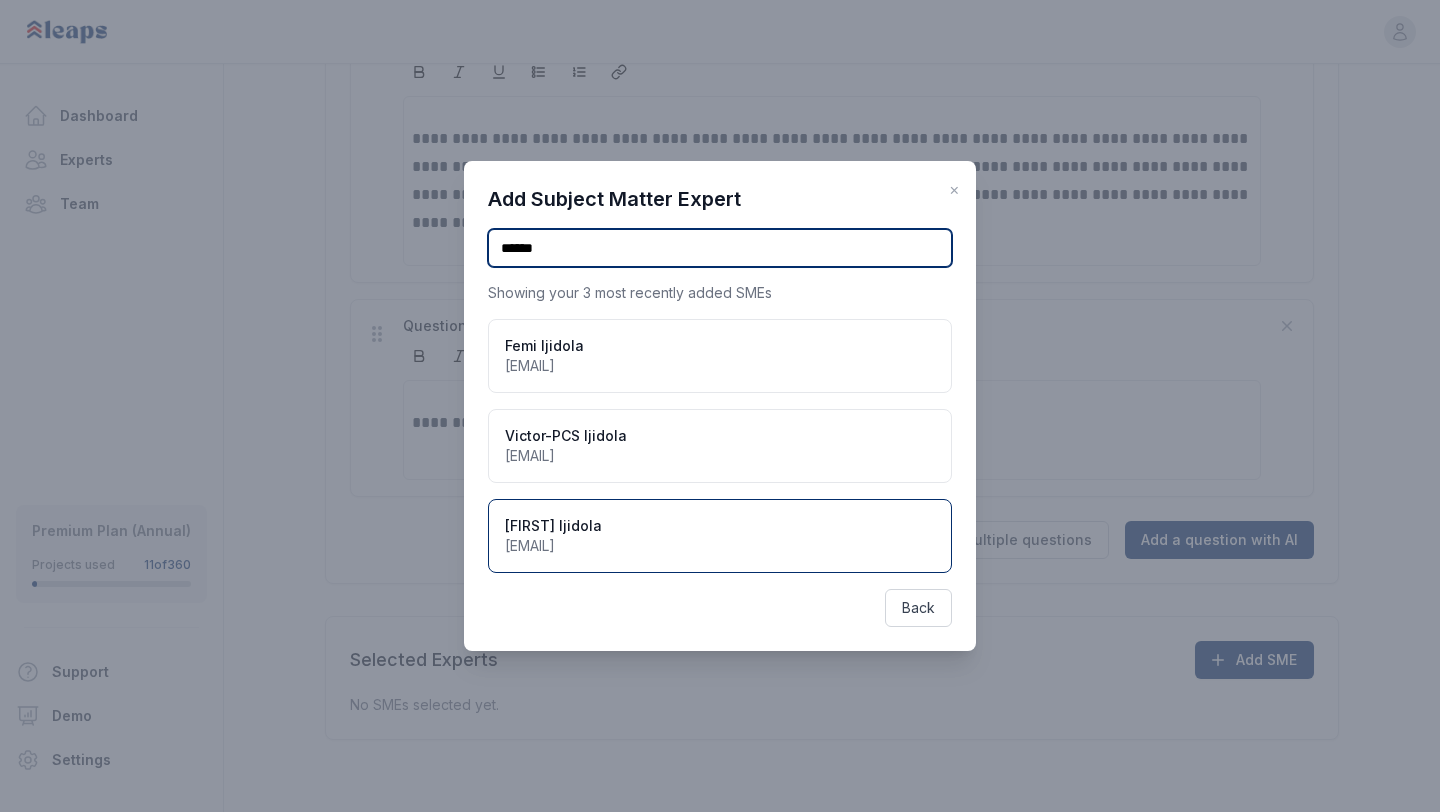 type on "******" 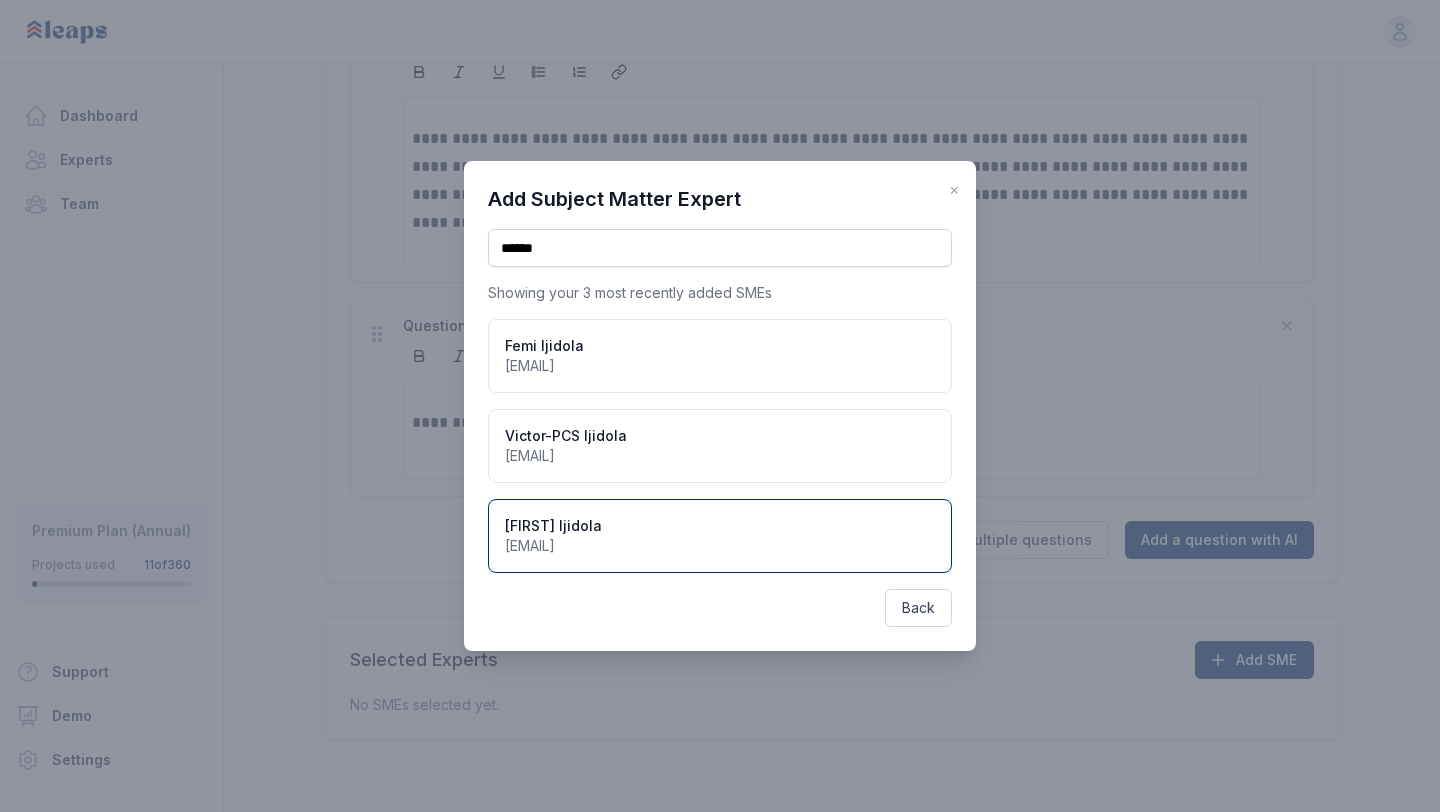 click on "Victor   Ijidola" at bounding box center (553, 526) 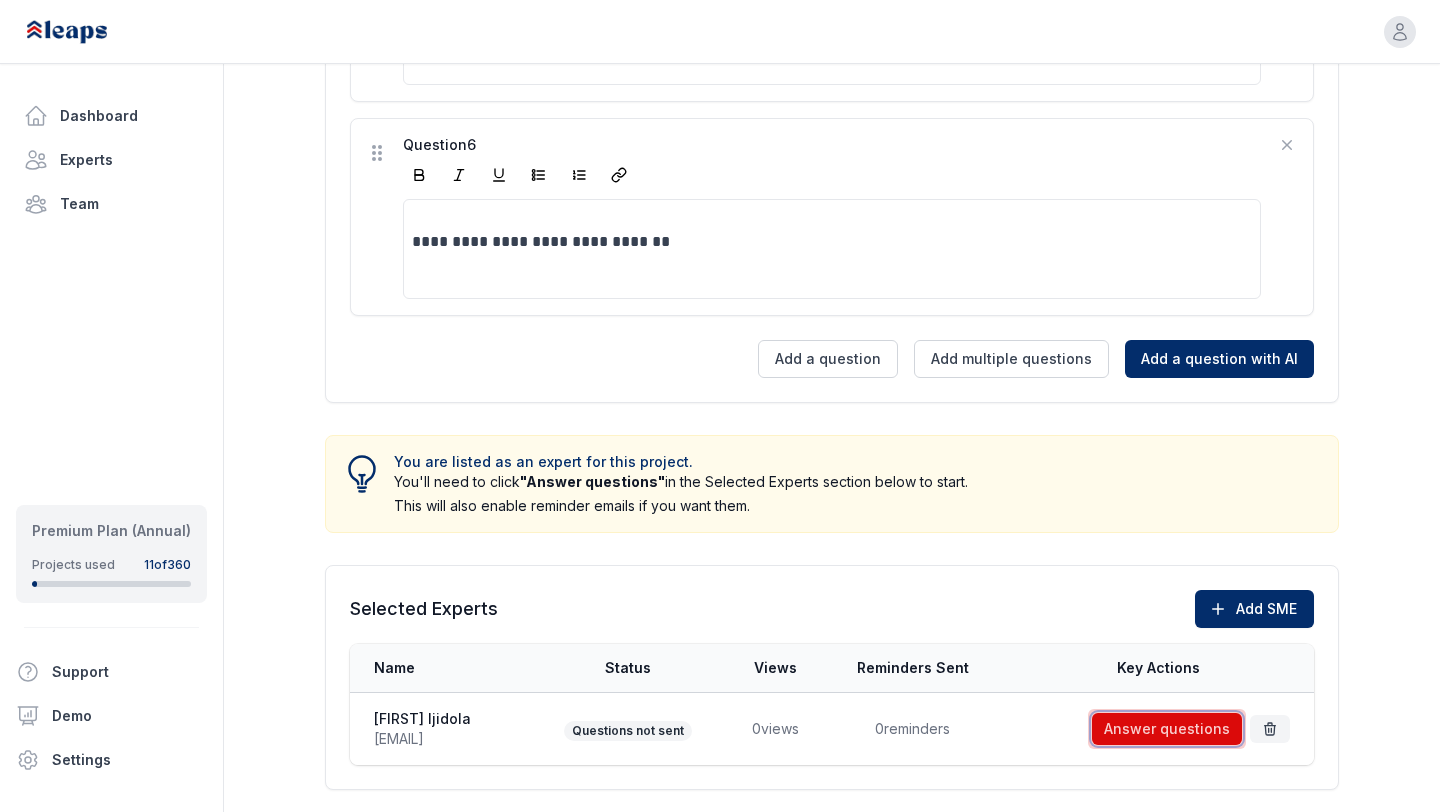 scroll, scrollTop: 2047, scrollLeft: 0, axis: vertical 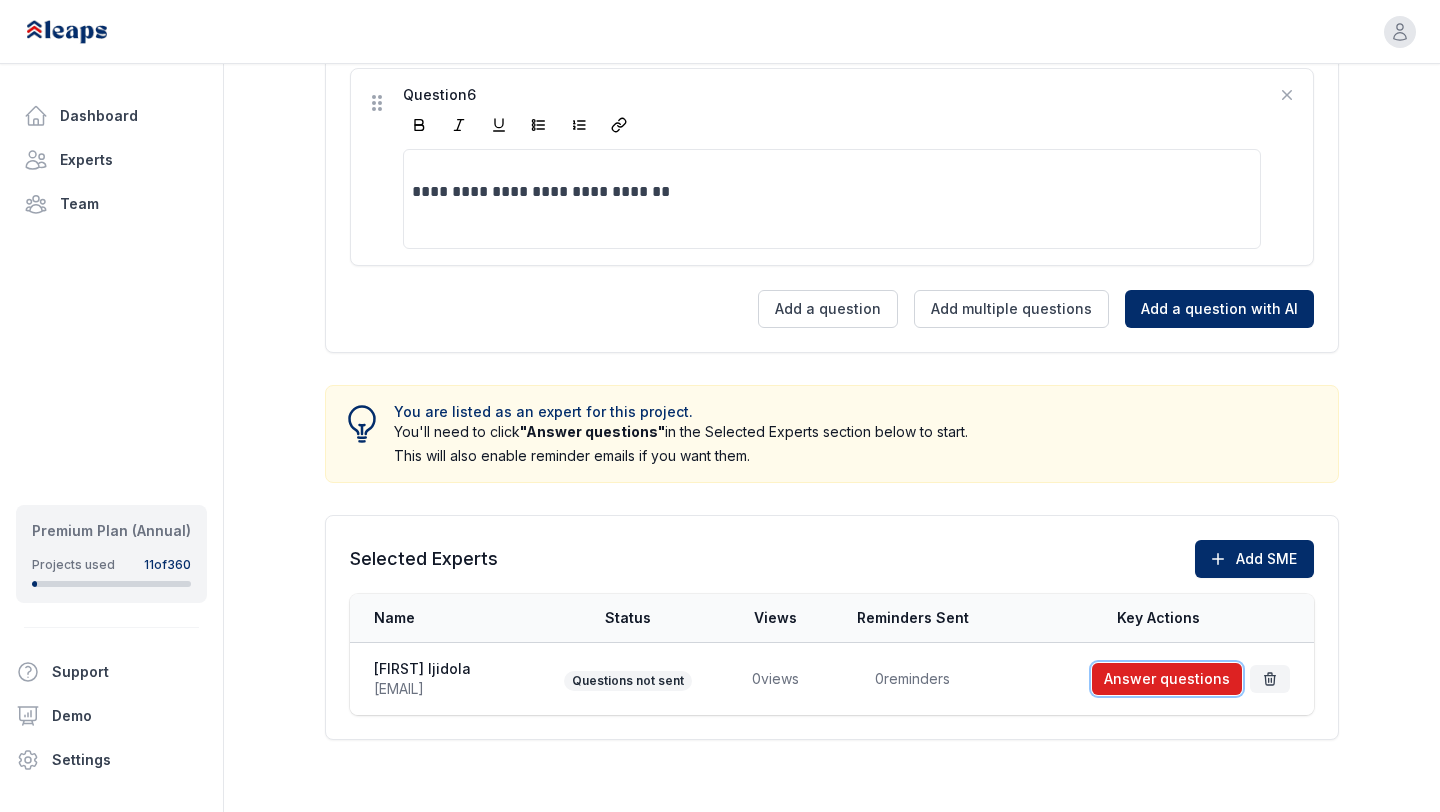 click at bounding box center (1167, 679) 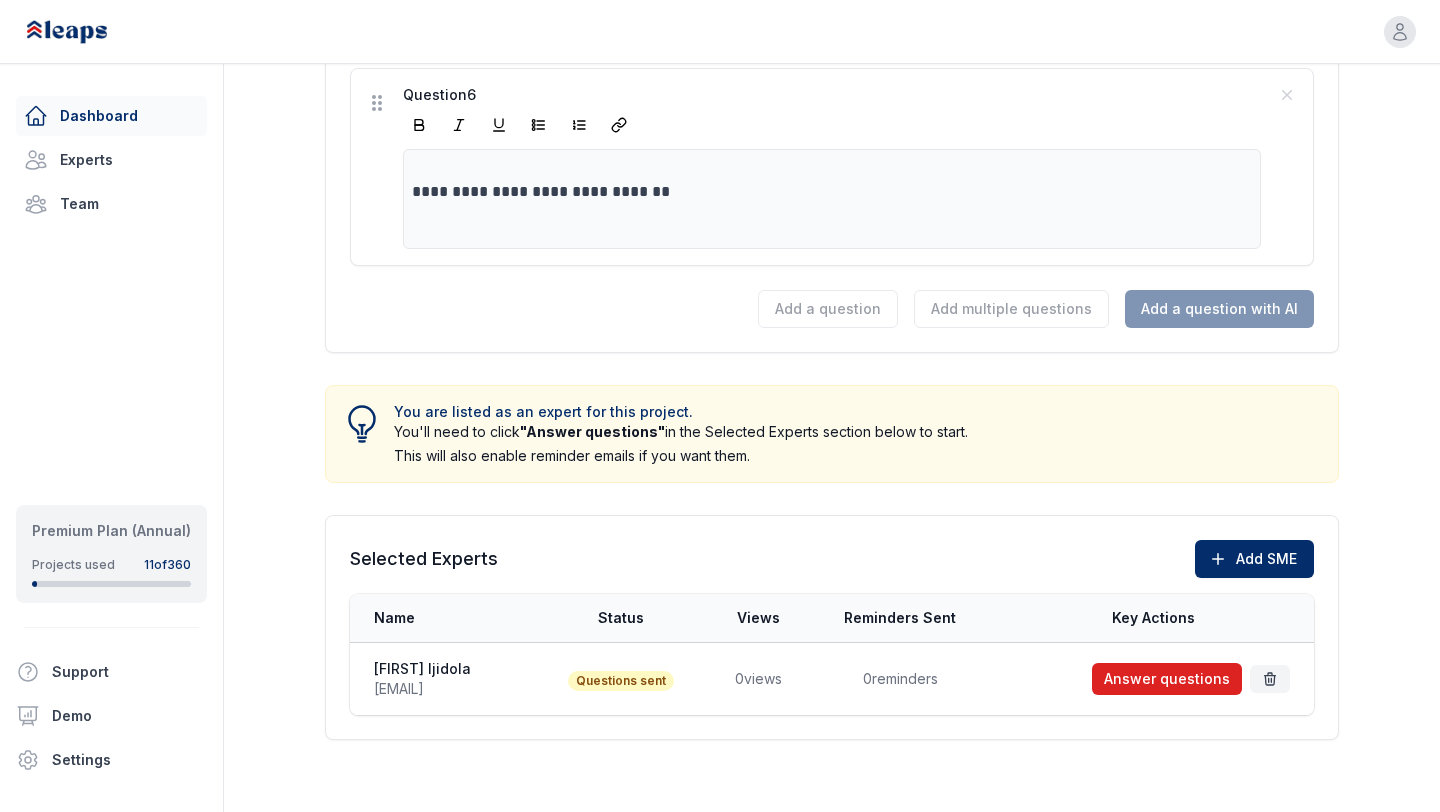 click on "Dashboard" at bounding box center [111, 116] 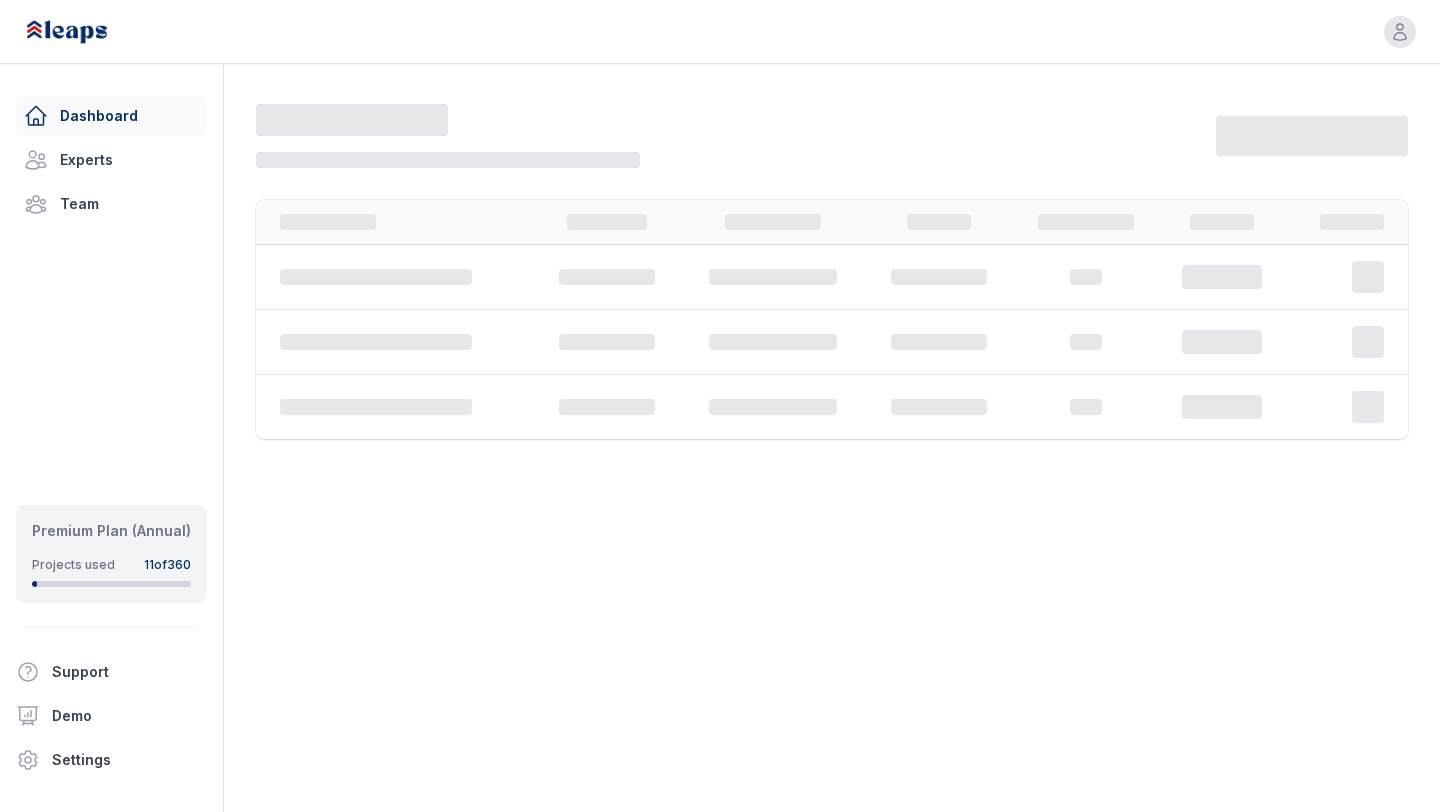 scroll, scrollTop: 0, scrollLeft: 0, axis: both 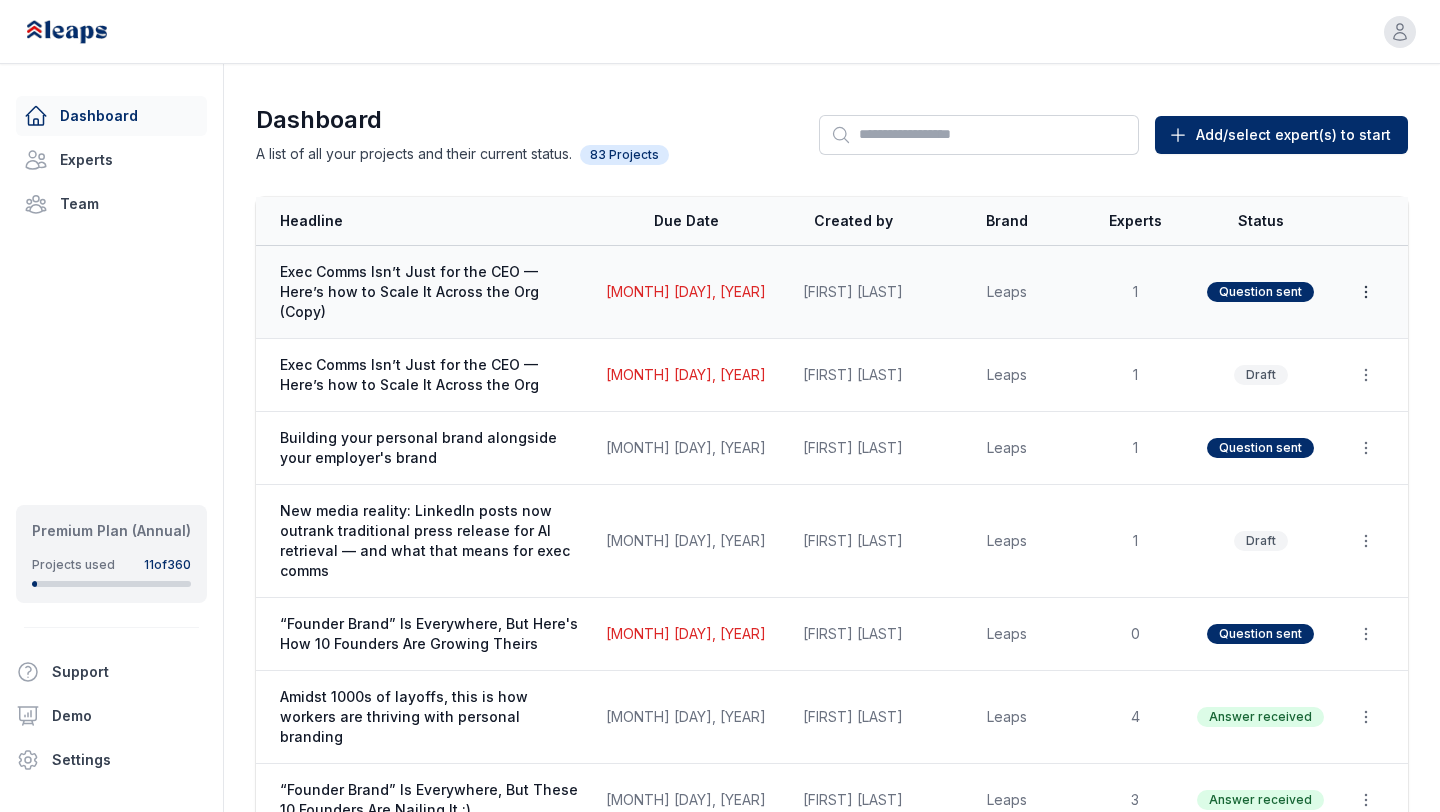 click 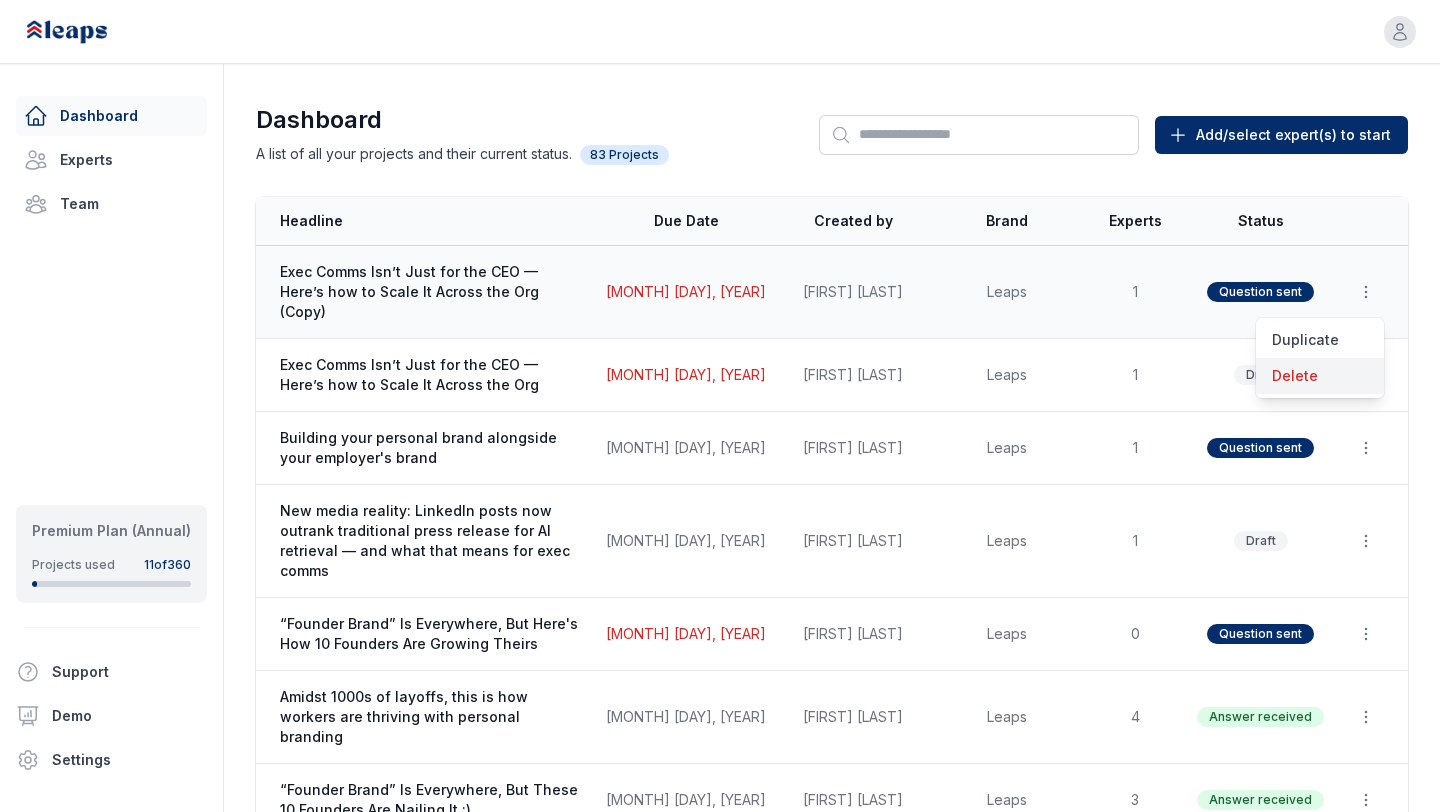 click on "Delete" at bounding box center (1320, 376) 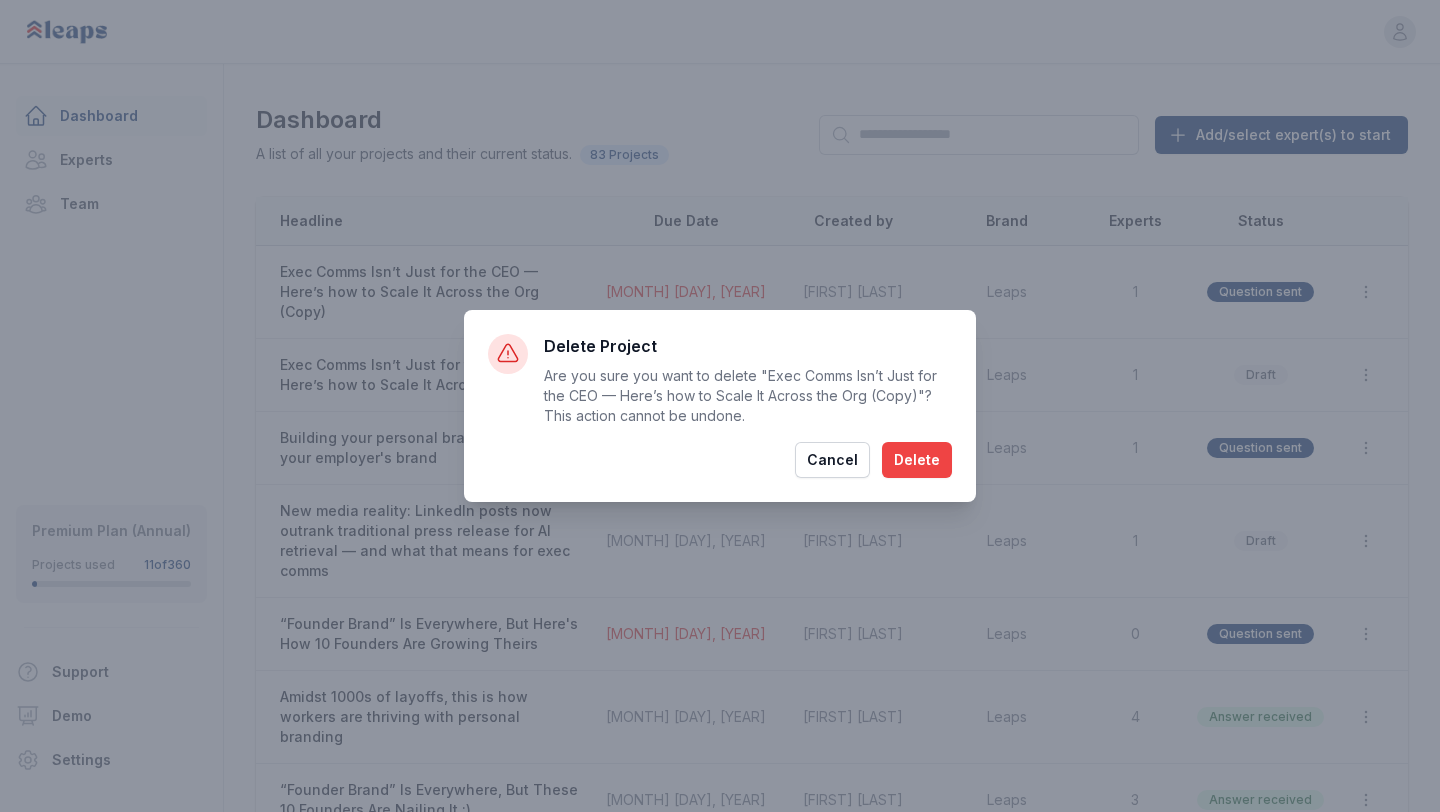 click on "Delete" at bounding box center (917, 460) 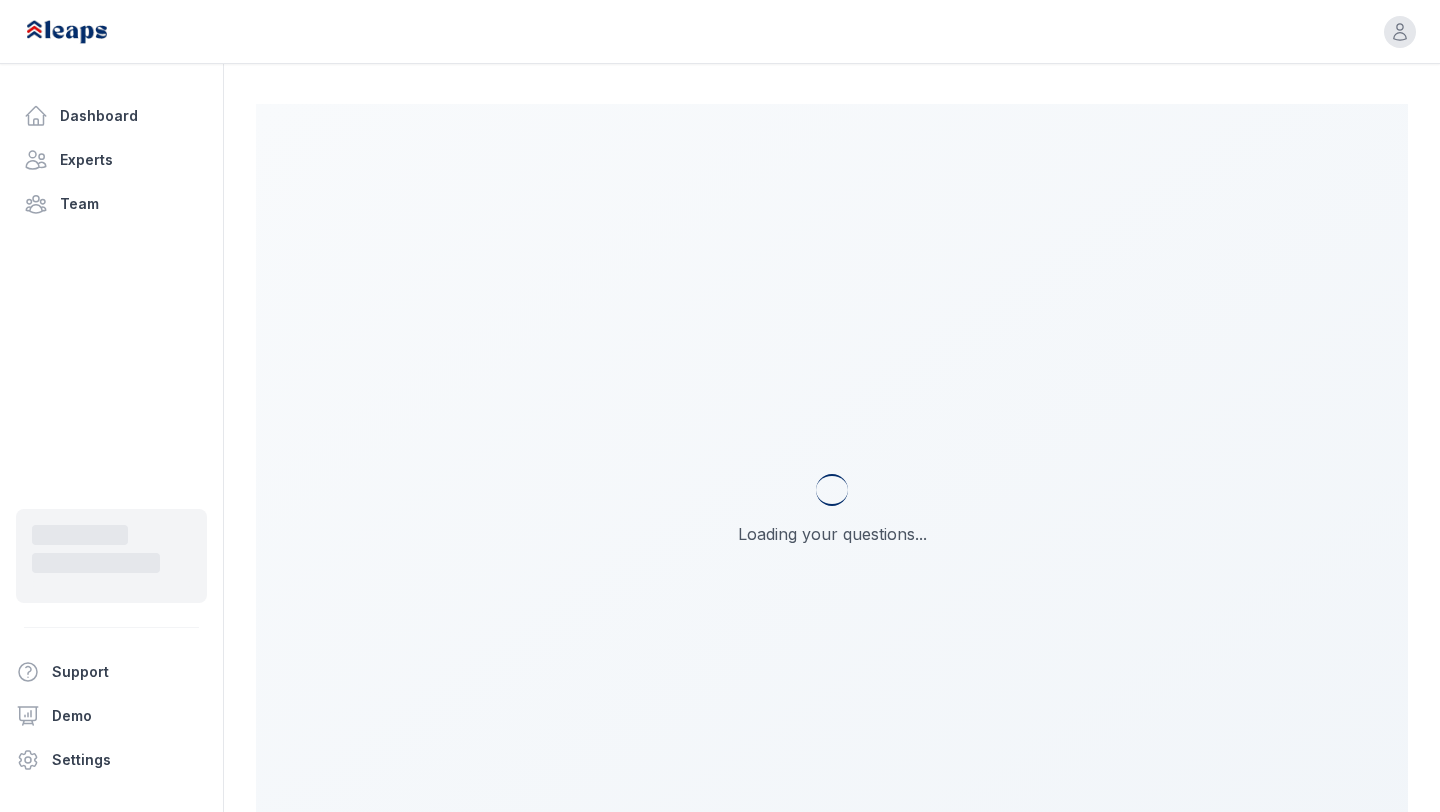 scroll, scrollTop: 0, scrollLeft: 0, axis: both 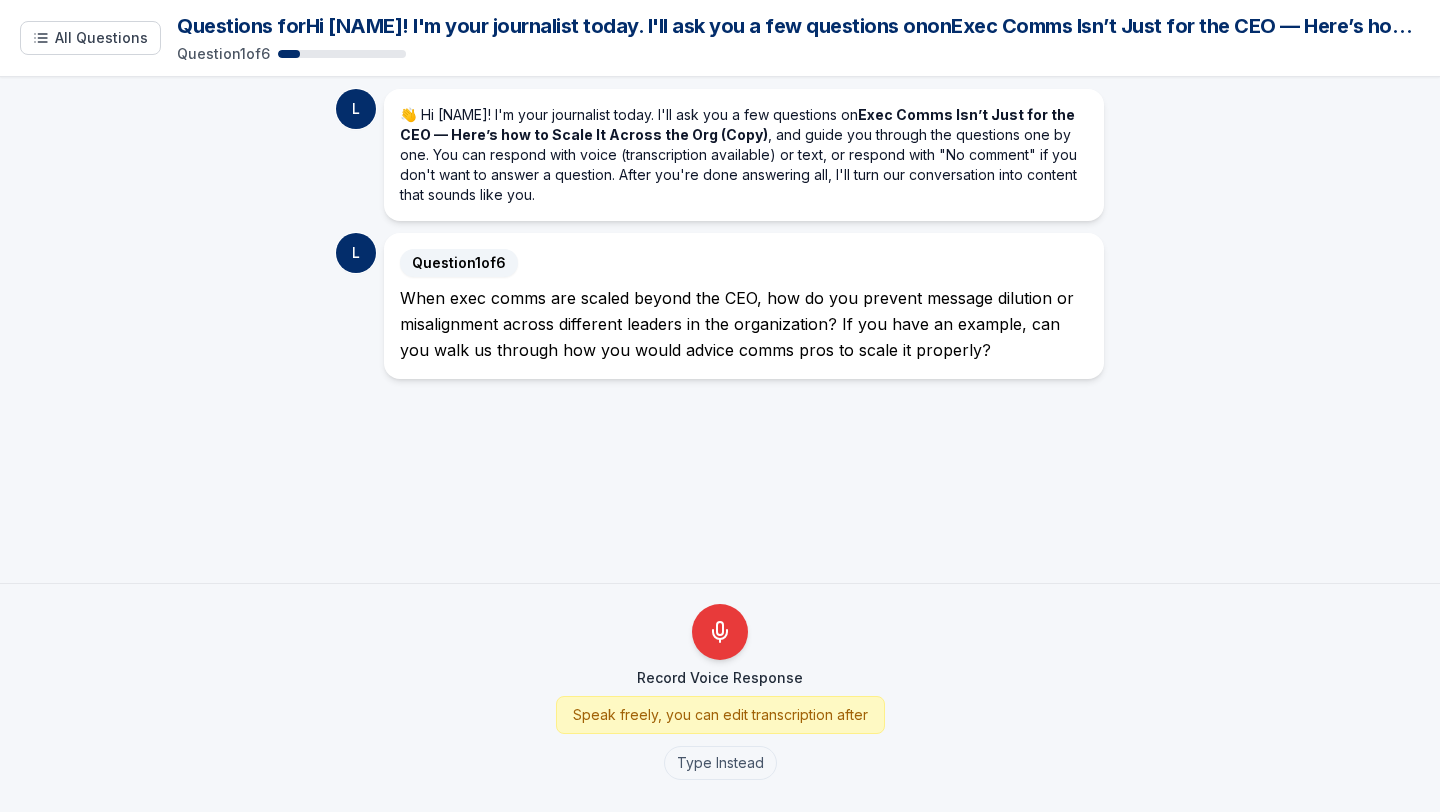 drag, startPoint x: 162, startPoint y: 5, endPoint x: 1174, endPoint y: 789, distance: 1280.1562 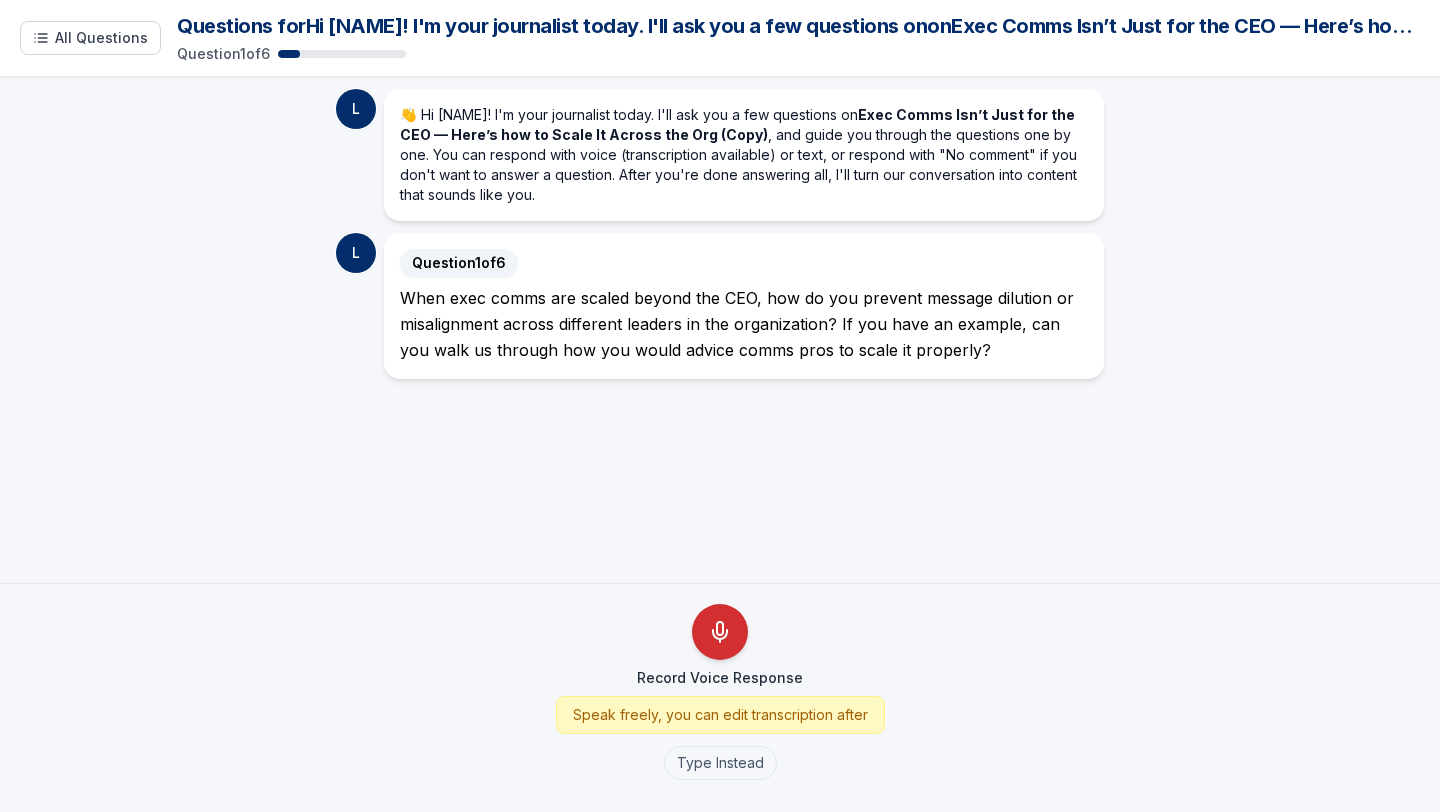 click 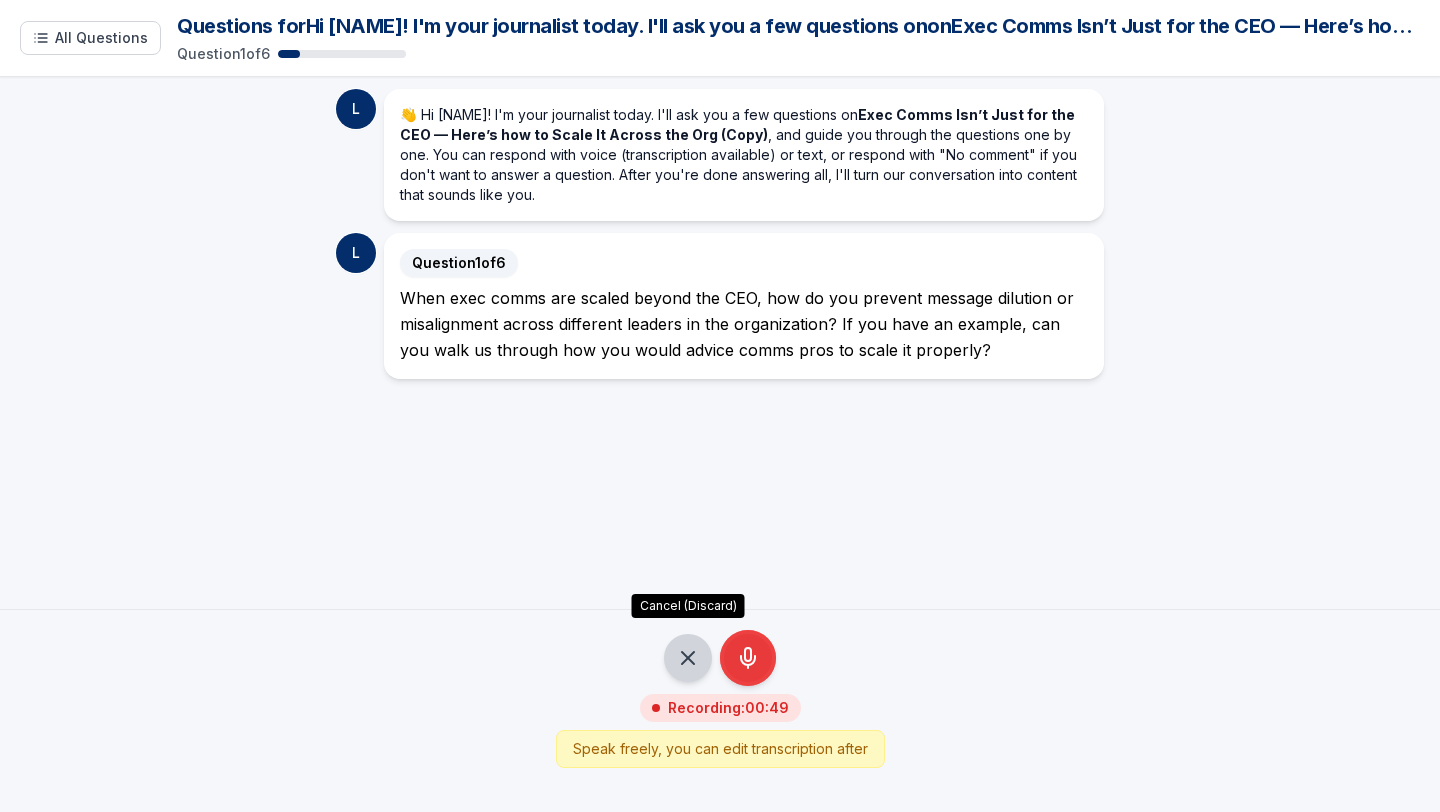 click 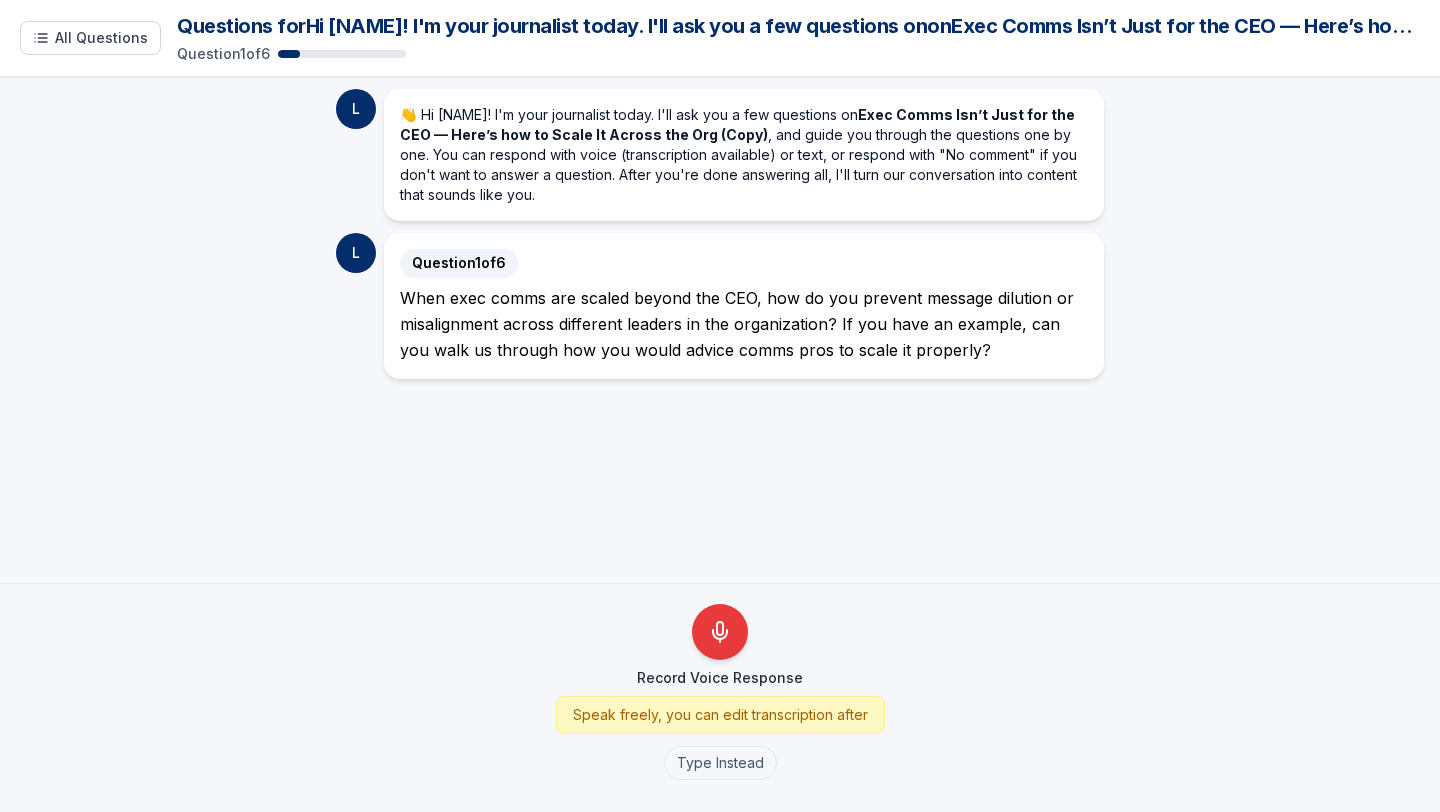 click on "Click and drag to choose your selected area.
Right click to snap to an element, hold shift for multiple." at bounding box center (0, 0) 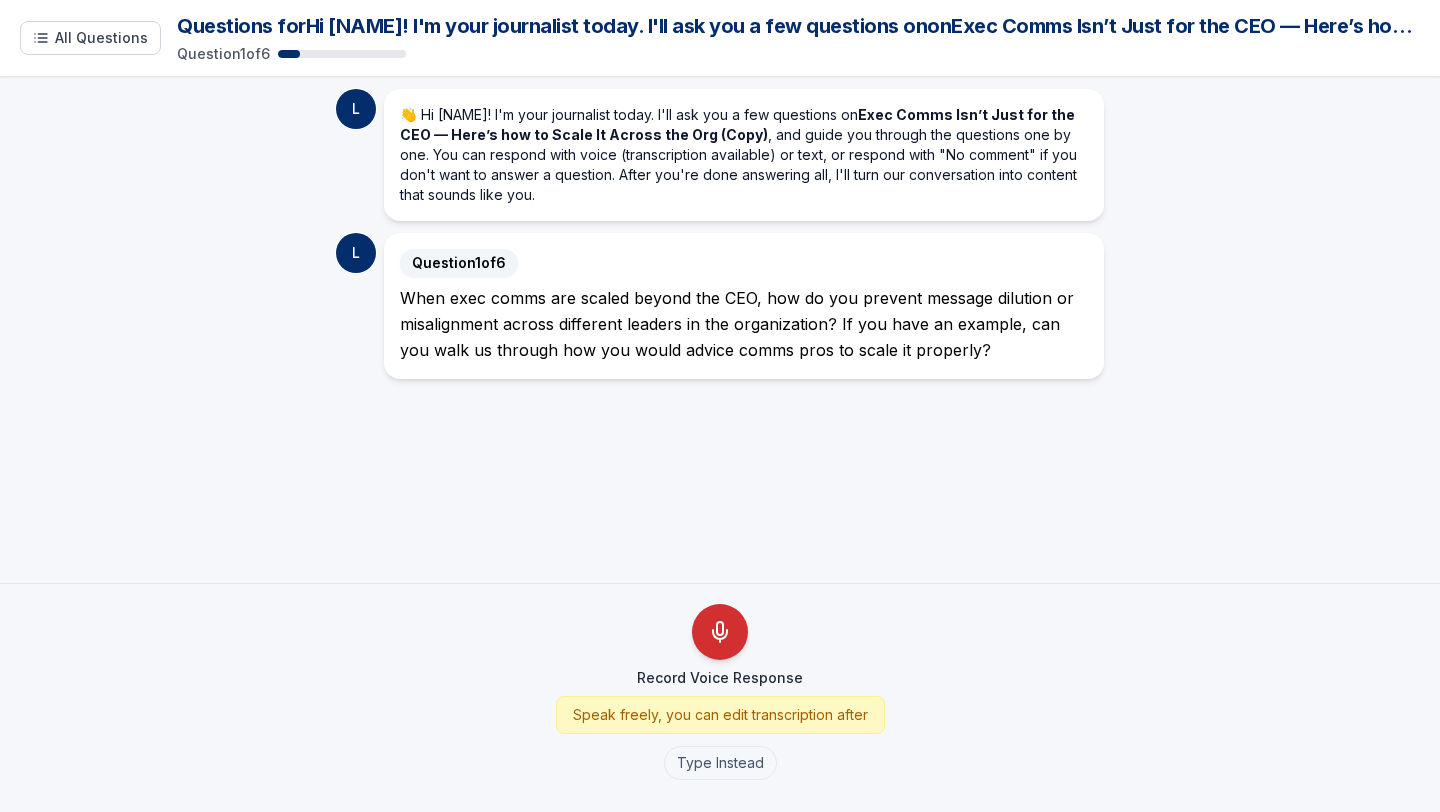 click at bounding box center [720, 632] 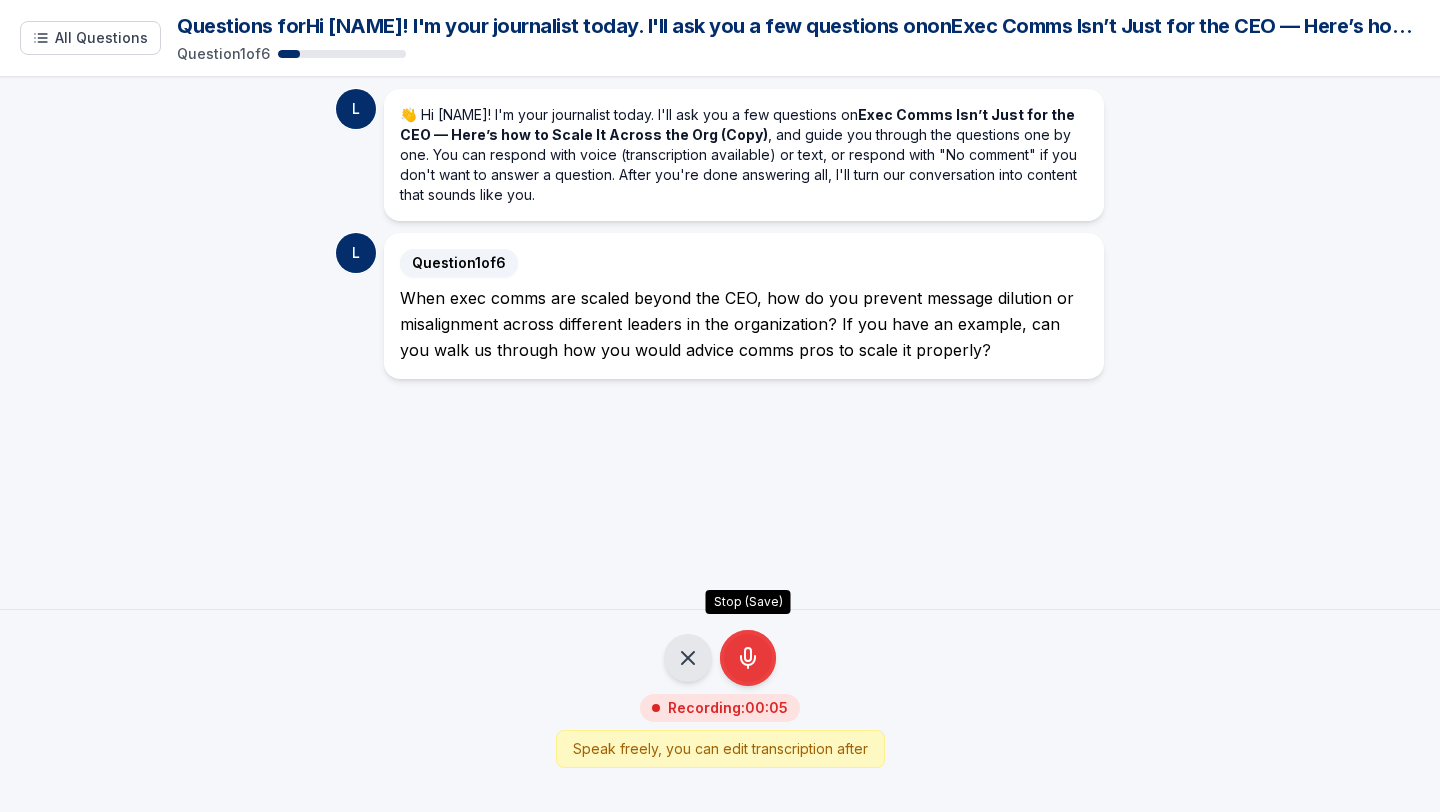click 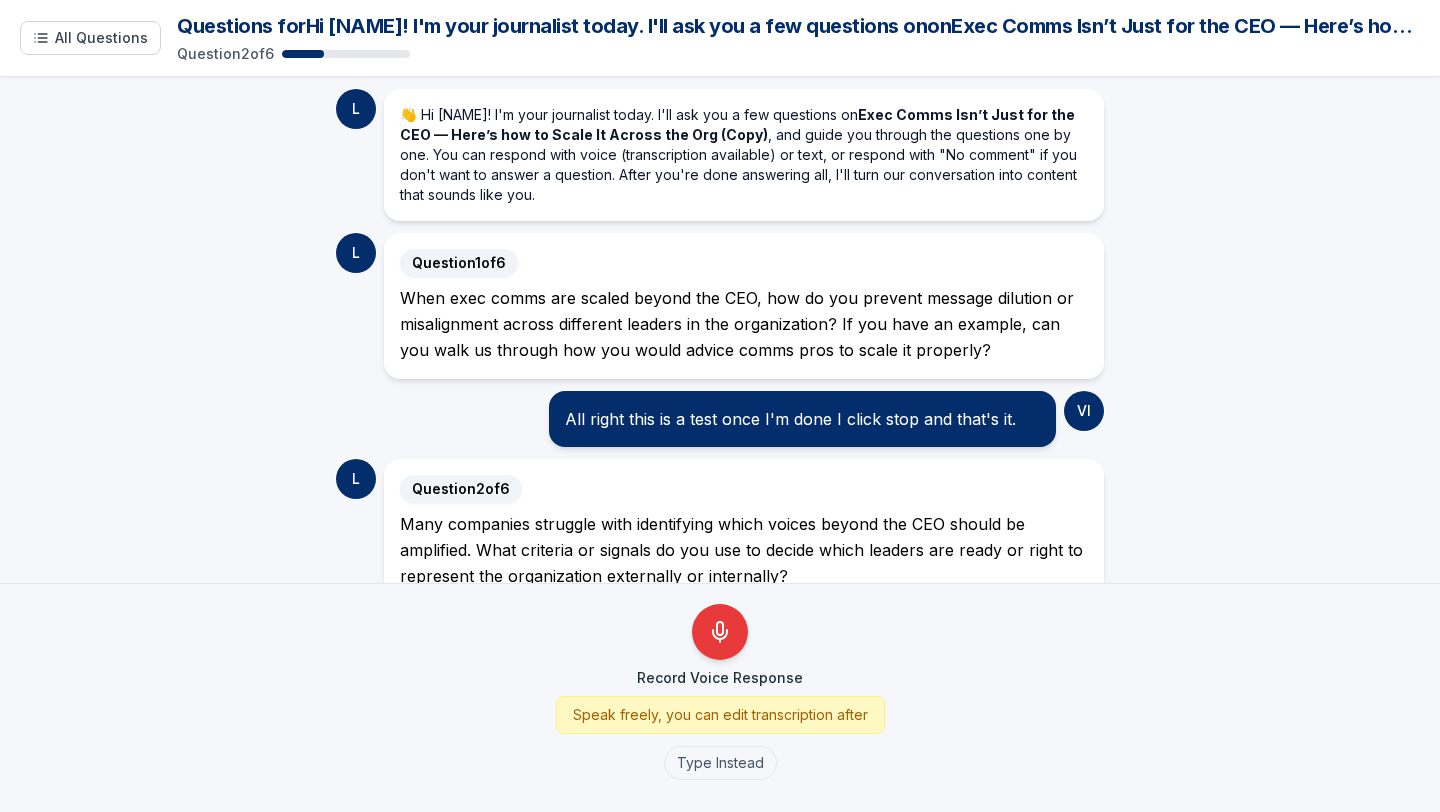 scroll, scrollTop: 42, scrollLeft: 0, axis: vertical 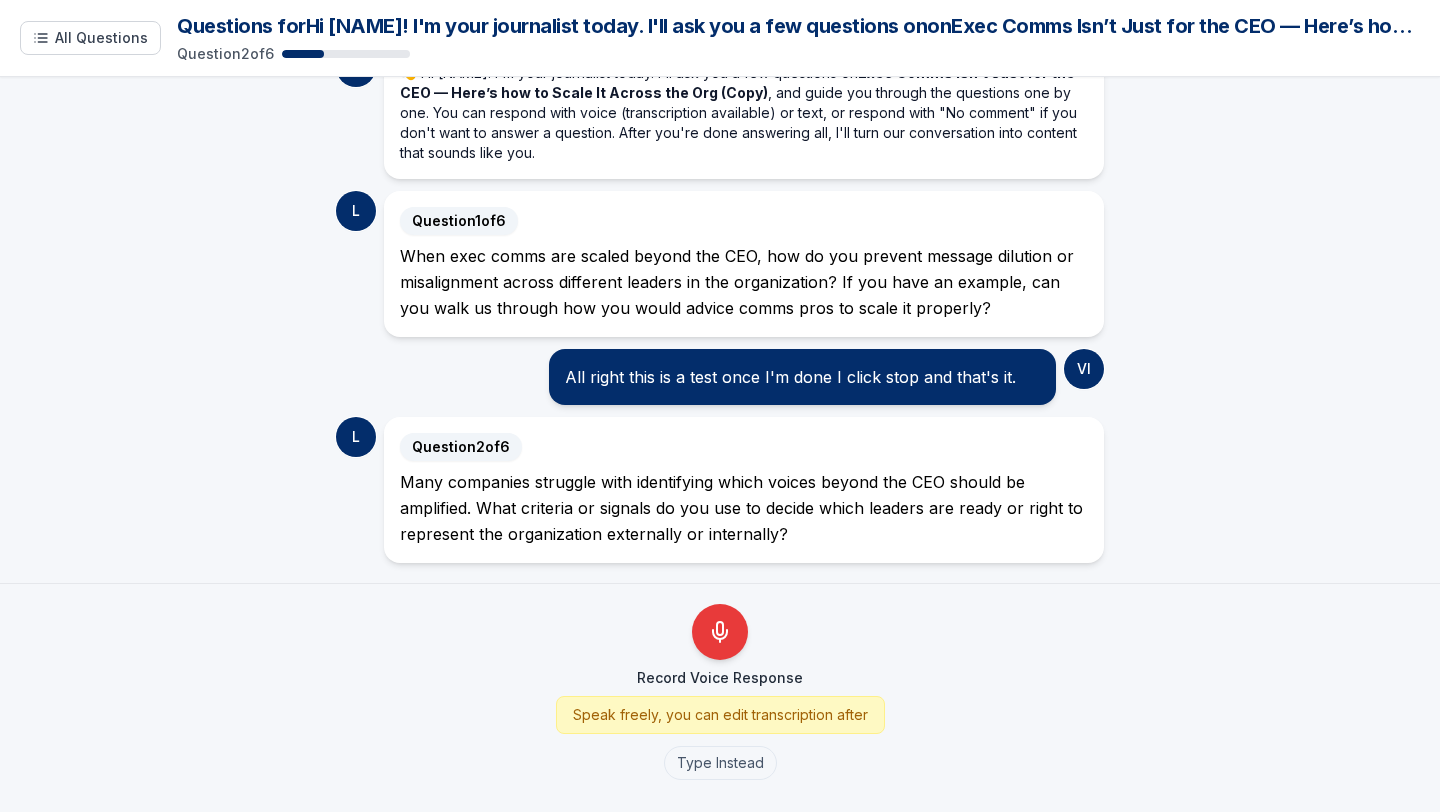 click on "997x782 frames :  121 12  / 12   secs" at bounding box center (0, 0) 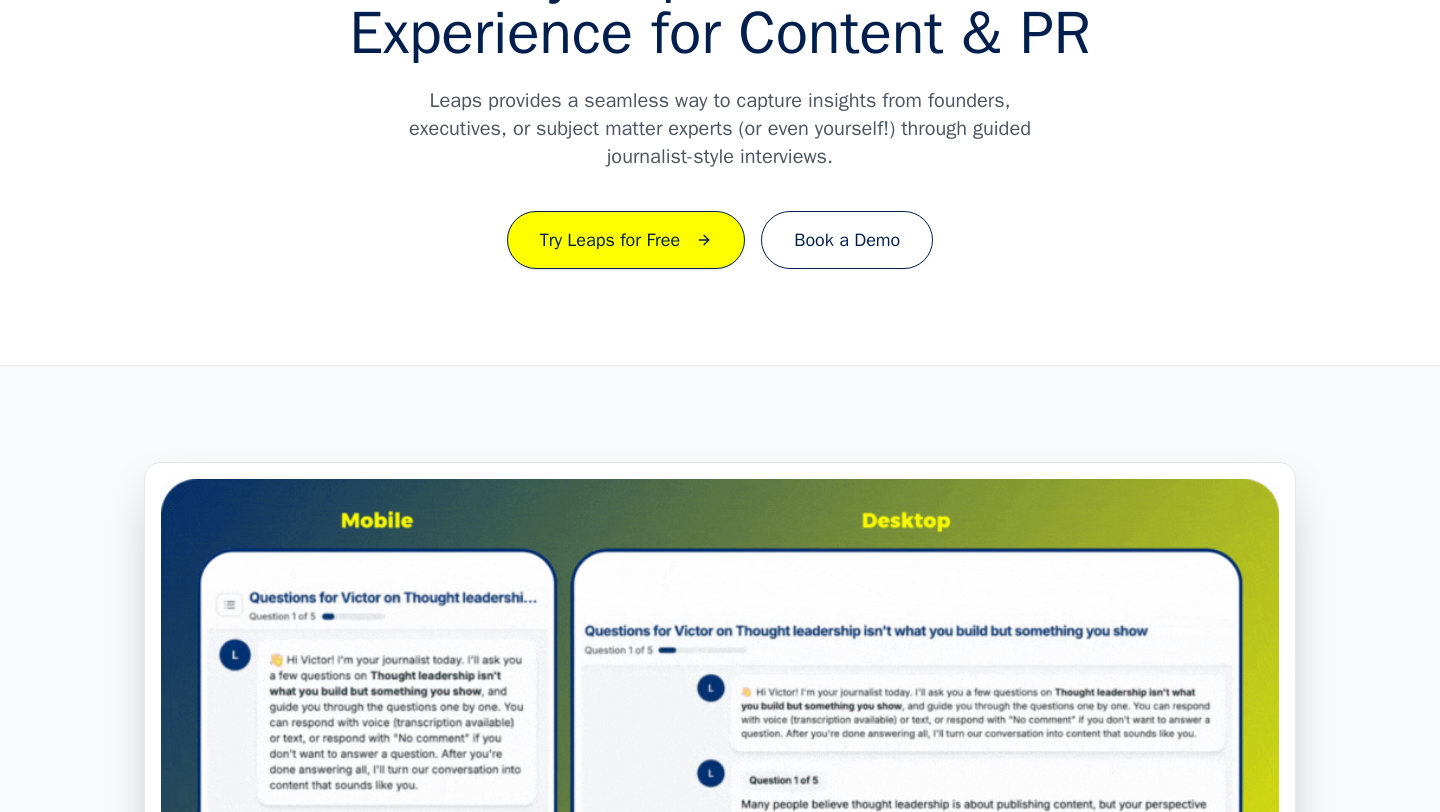 scroll, scrollTop: 730, scrollLeft: 0, axis: vertical 